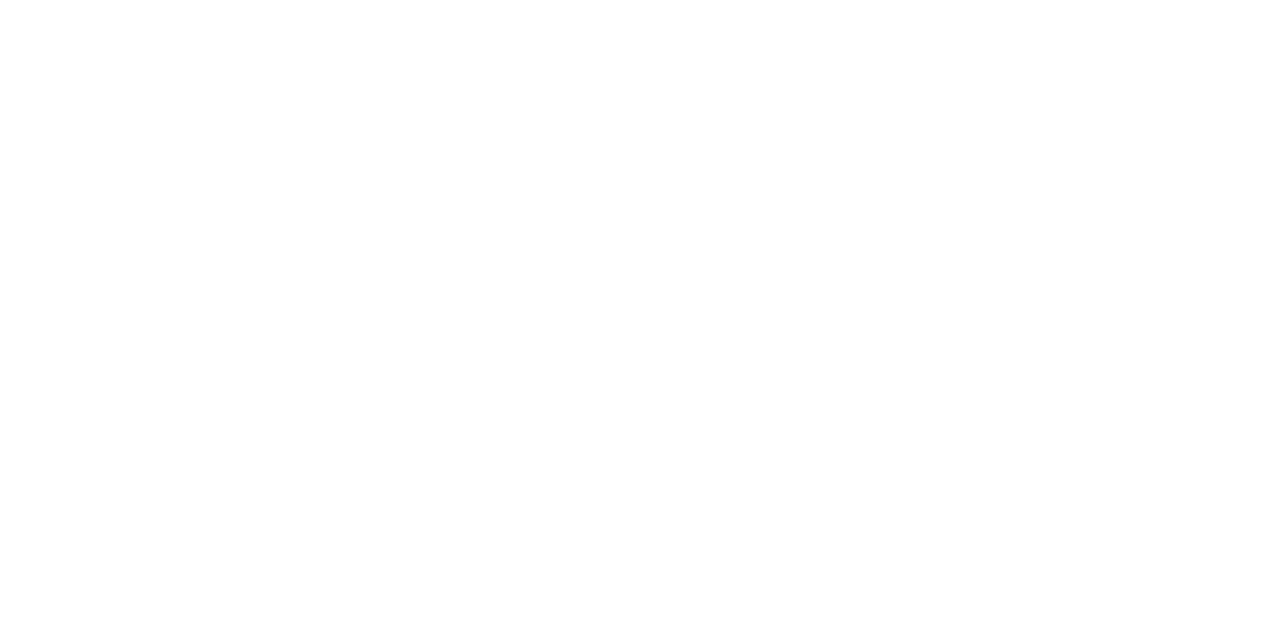 scroll, scrollTop: 0, scrollLeft: 0, axis: both 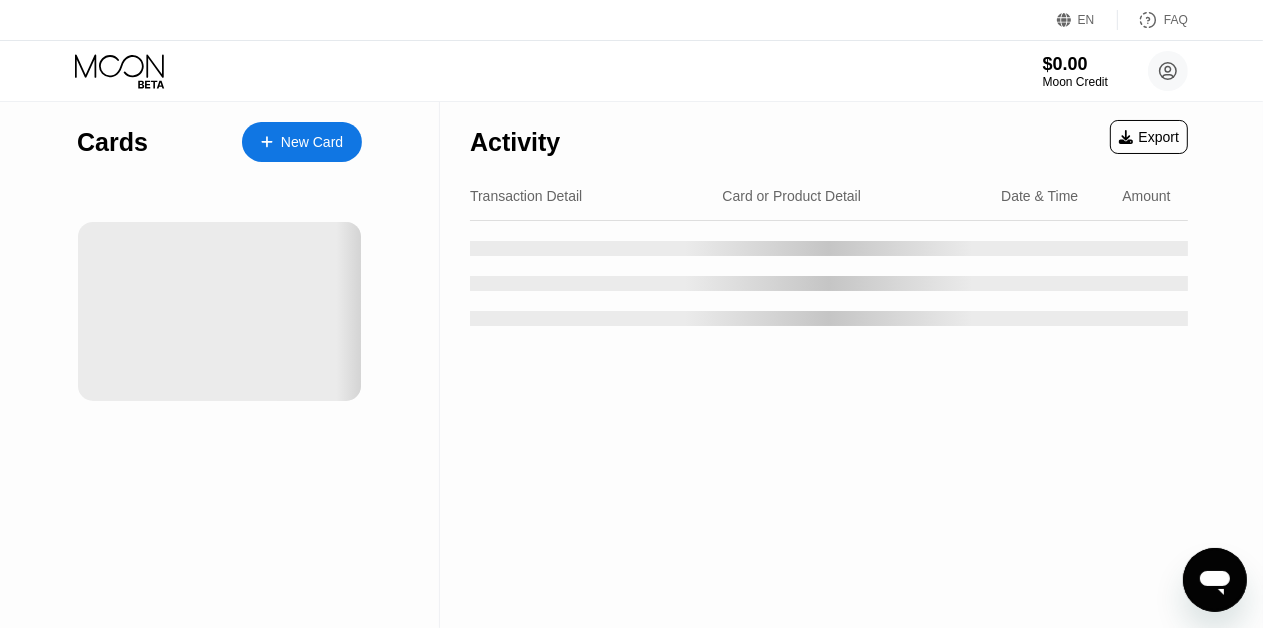 click on "Activity Export" at bounding box center [829, 137] 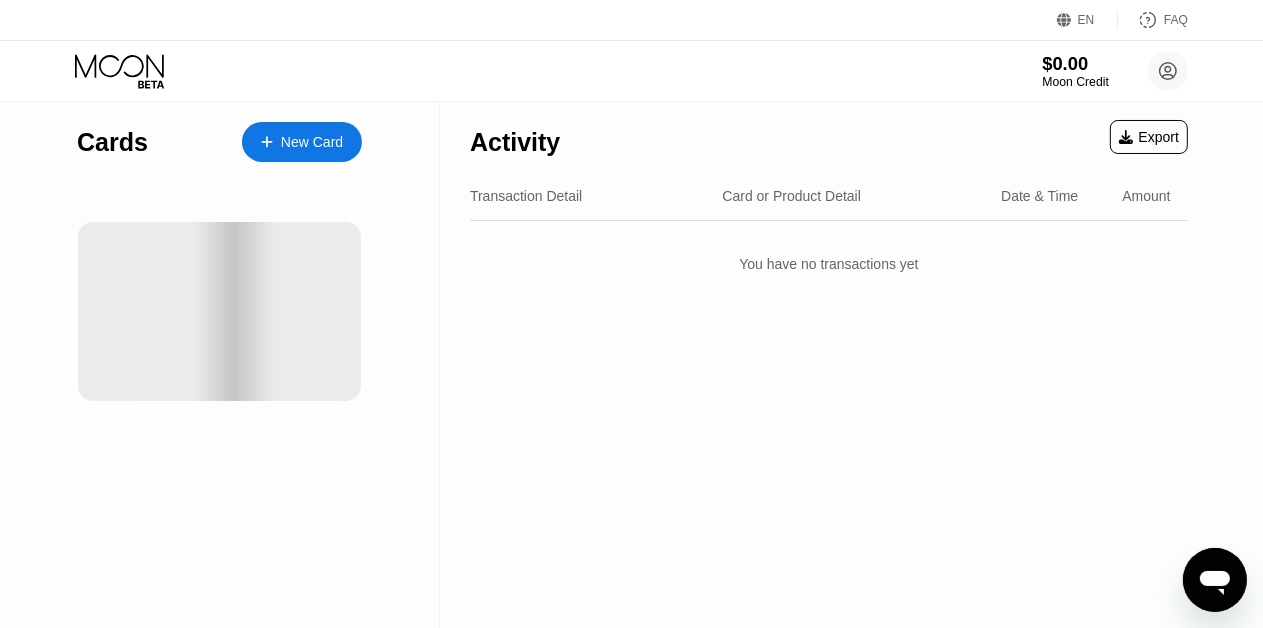 click on "Moon Credit" at bounding box center (1075, 82) 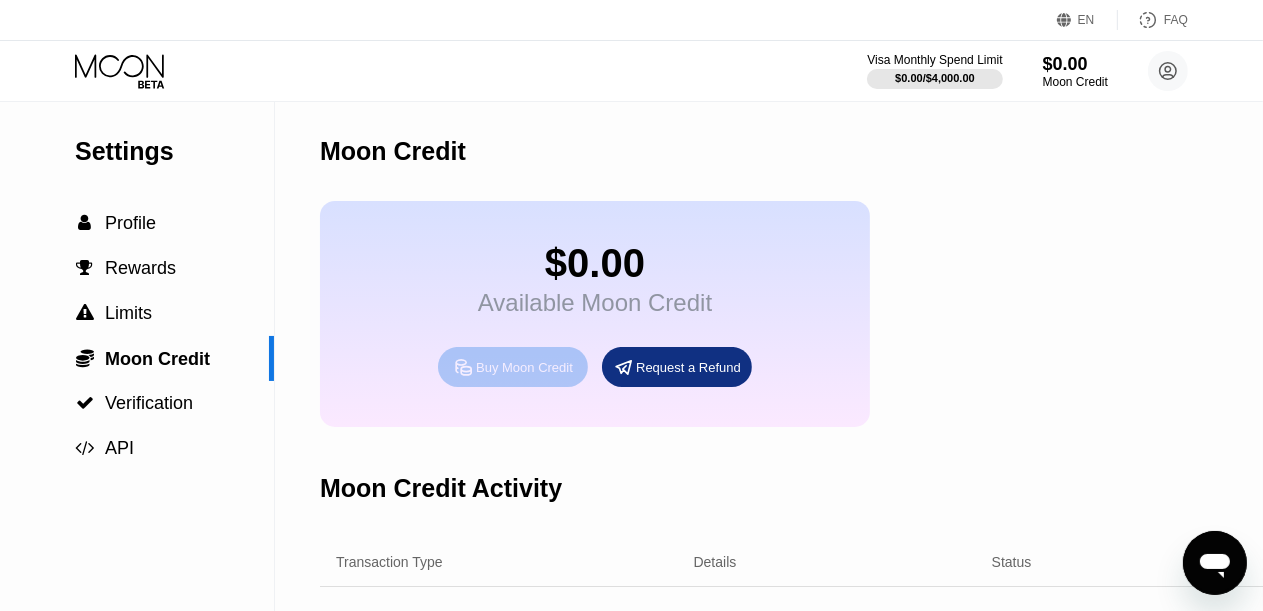 click on "Buy Moon Credit" at bounding box center (524, 367) 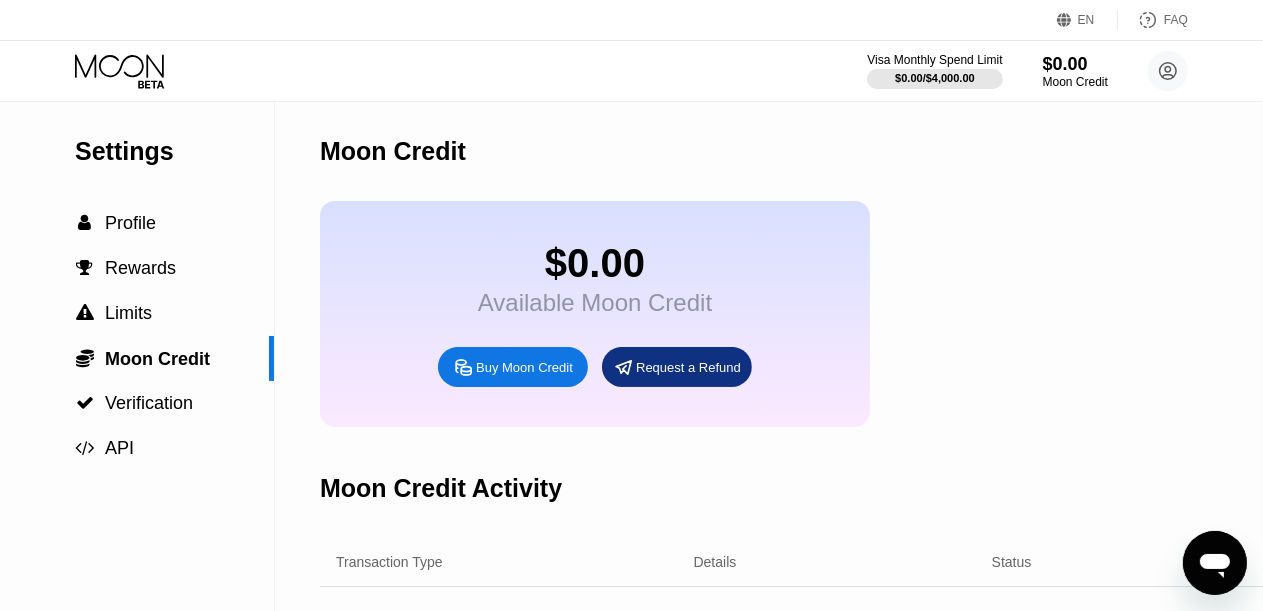 type on "0" 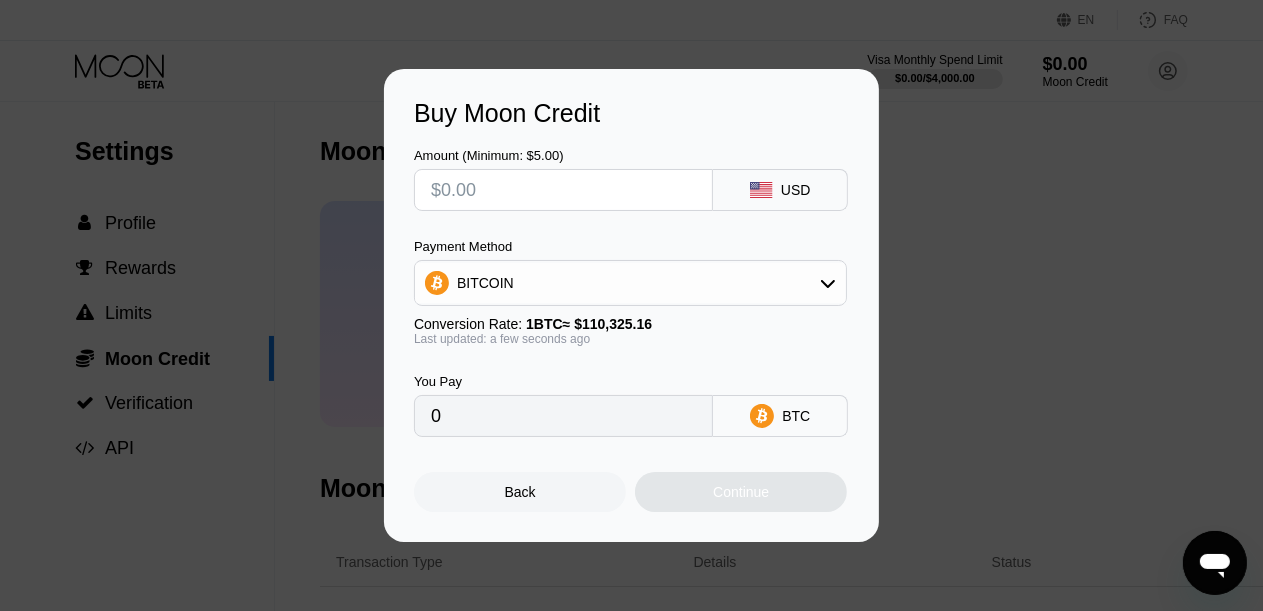 click at bounding box center [563, 190] 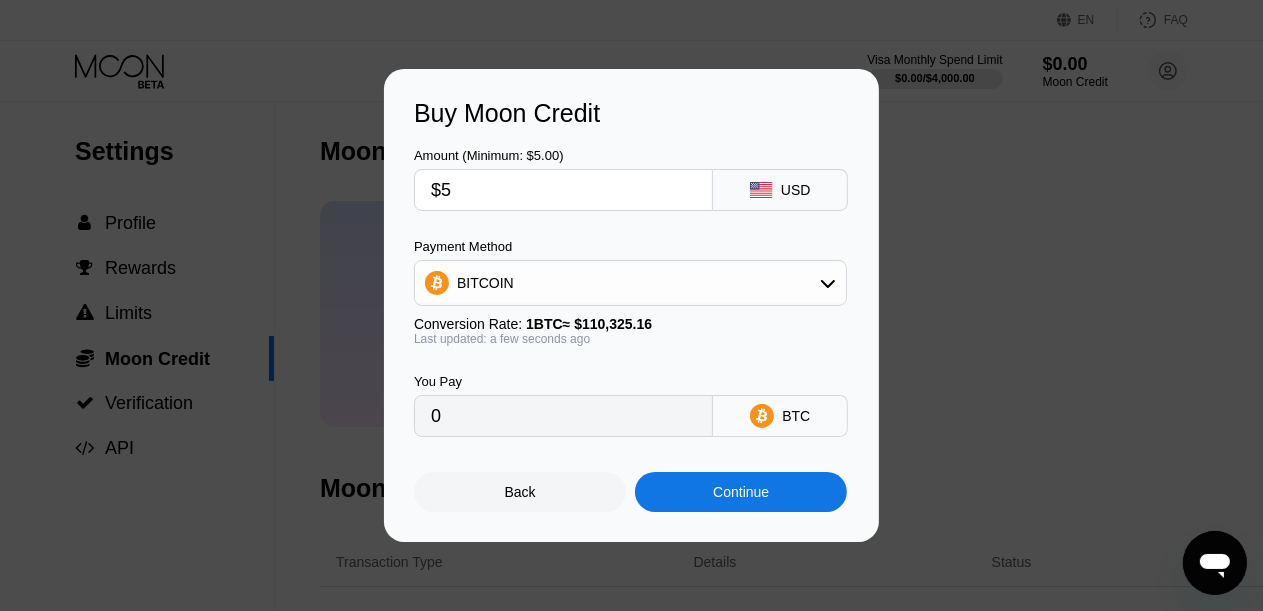 type on "0.00004533" 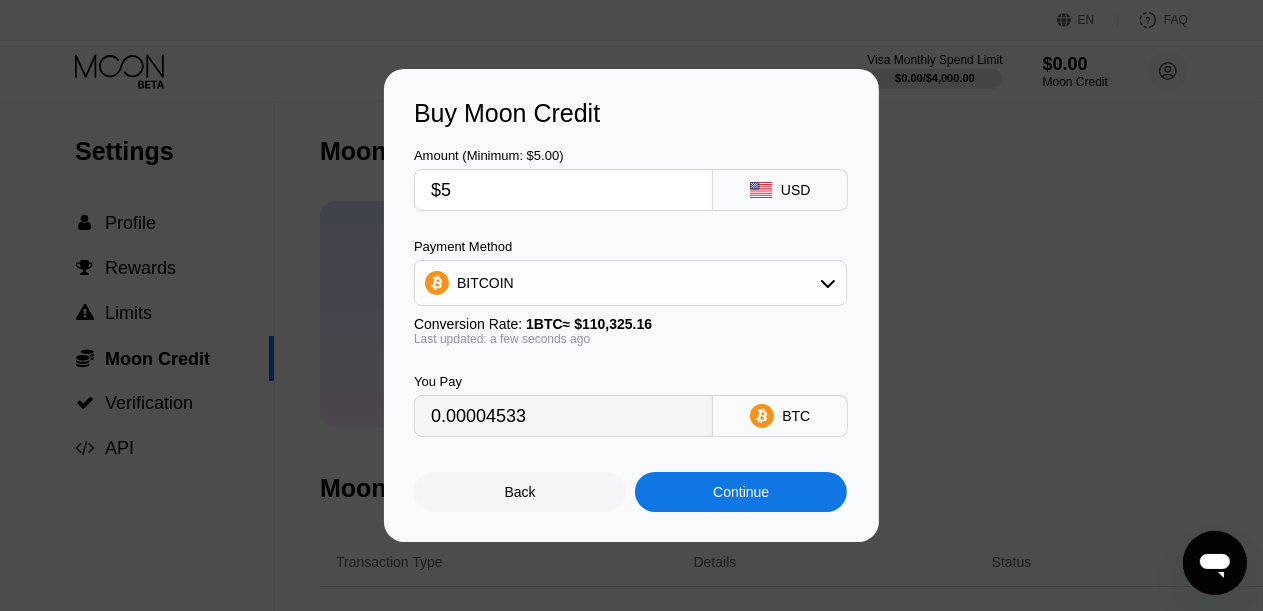 type on "$5" 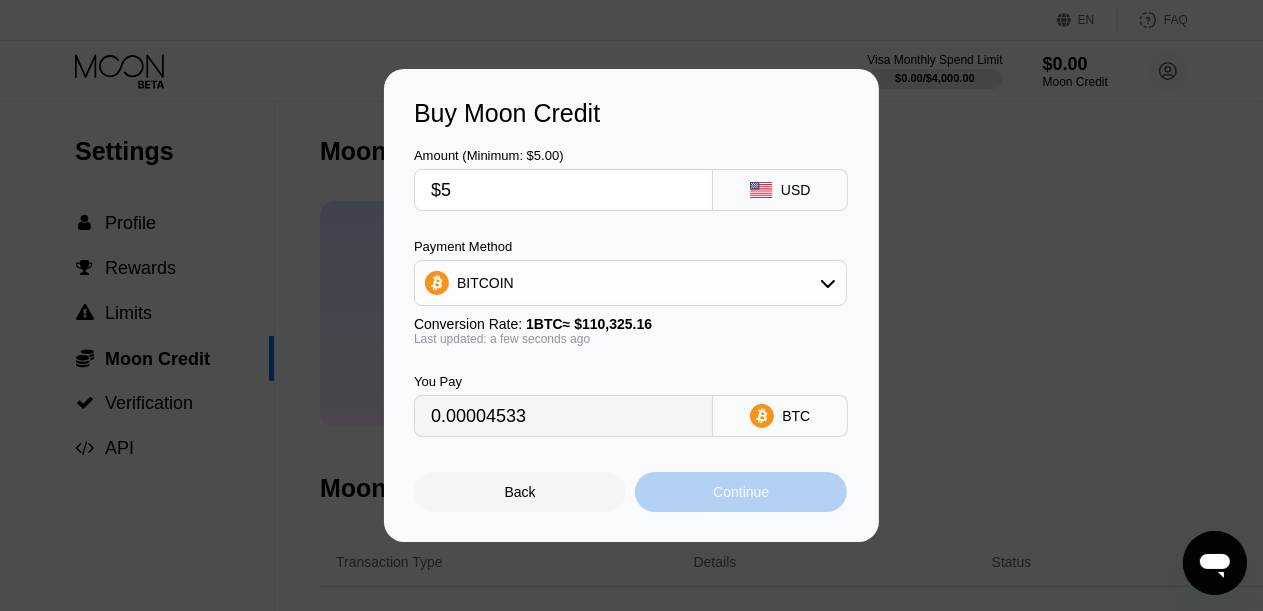 click on "Continue" at bounding box center [741, 492] 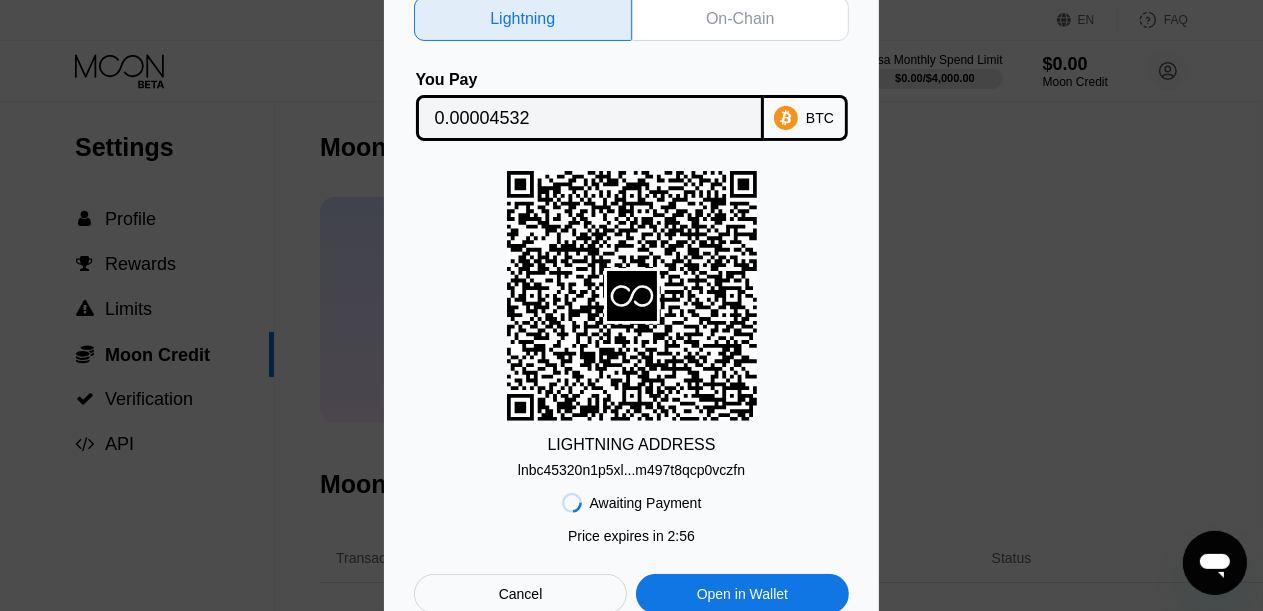 scroll, scrollTop: 0, scrollLeft: 0, axis: both 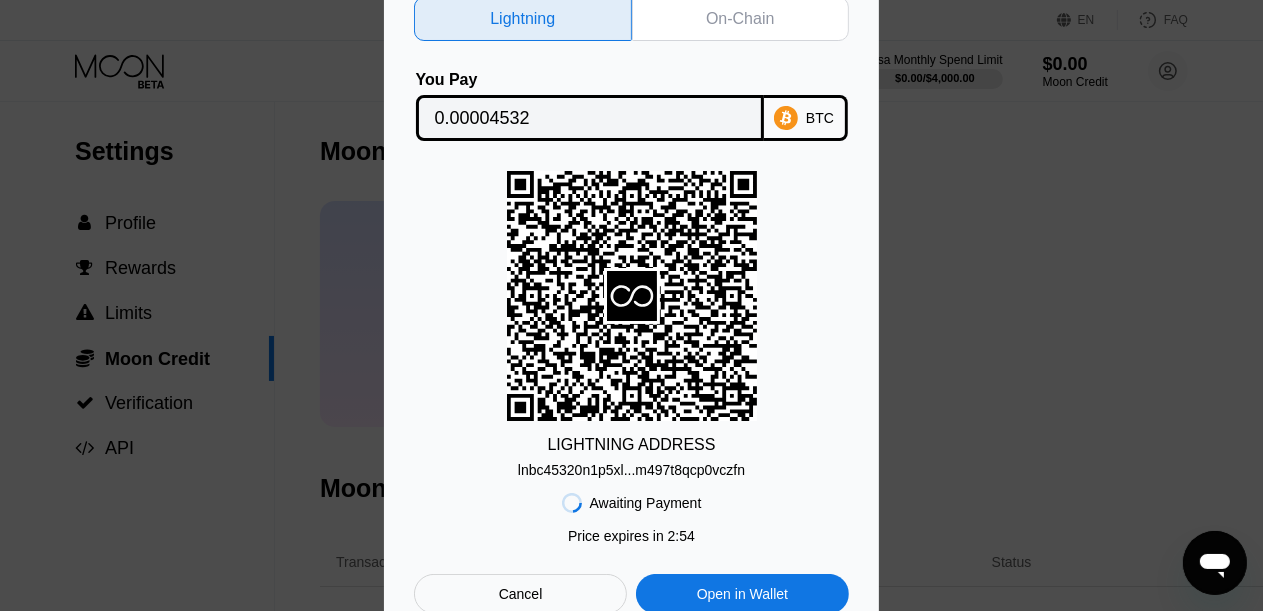 click on "On-Chain" at bounding box center [740, 19] 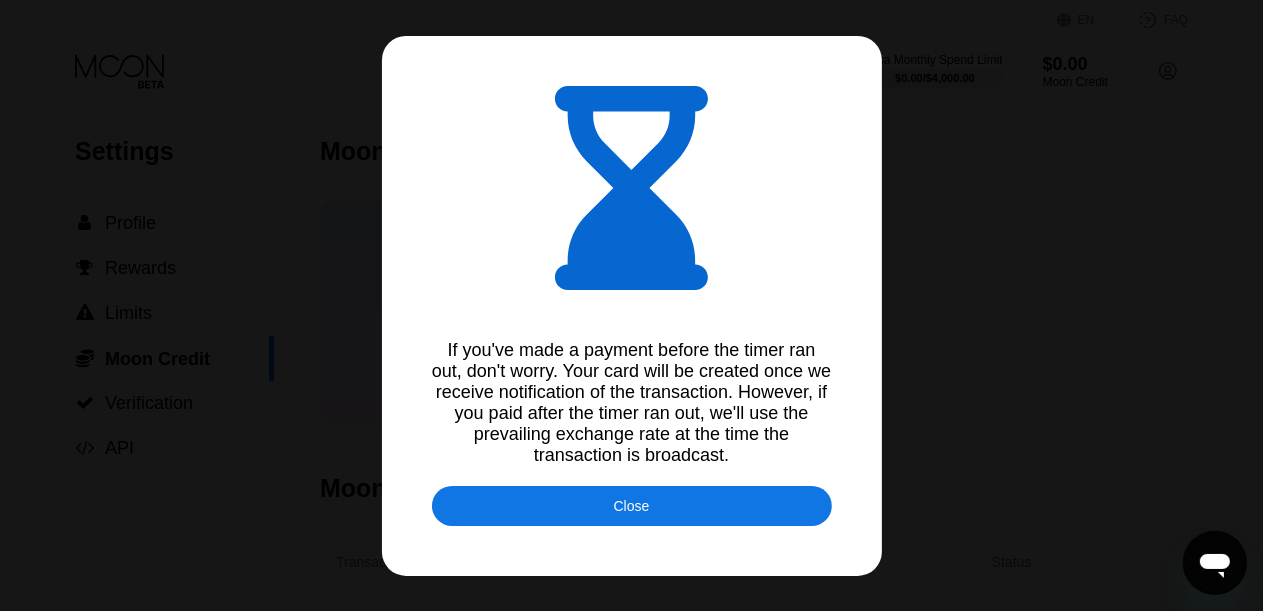 type on "0.00004551" 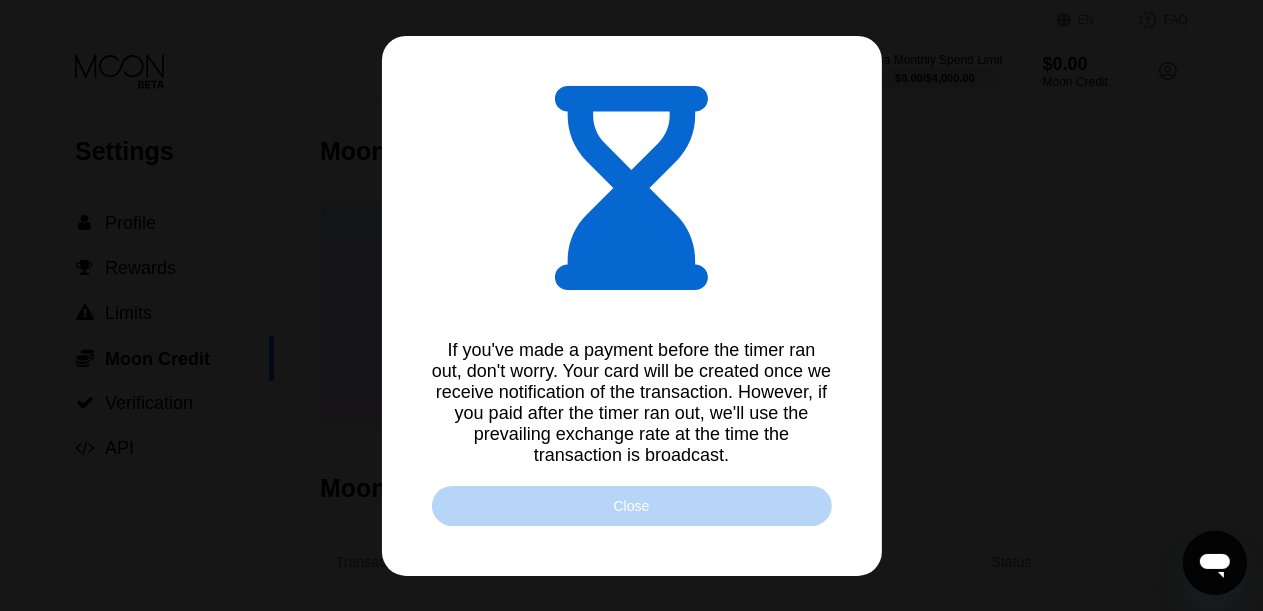 click on "Close" at bounding box center [632, 506] 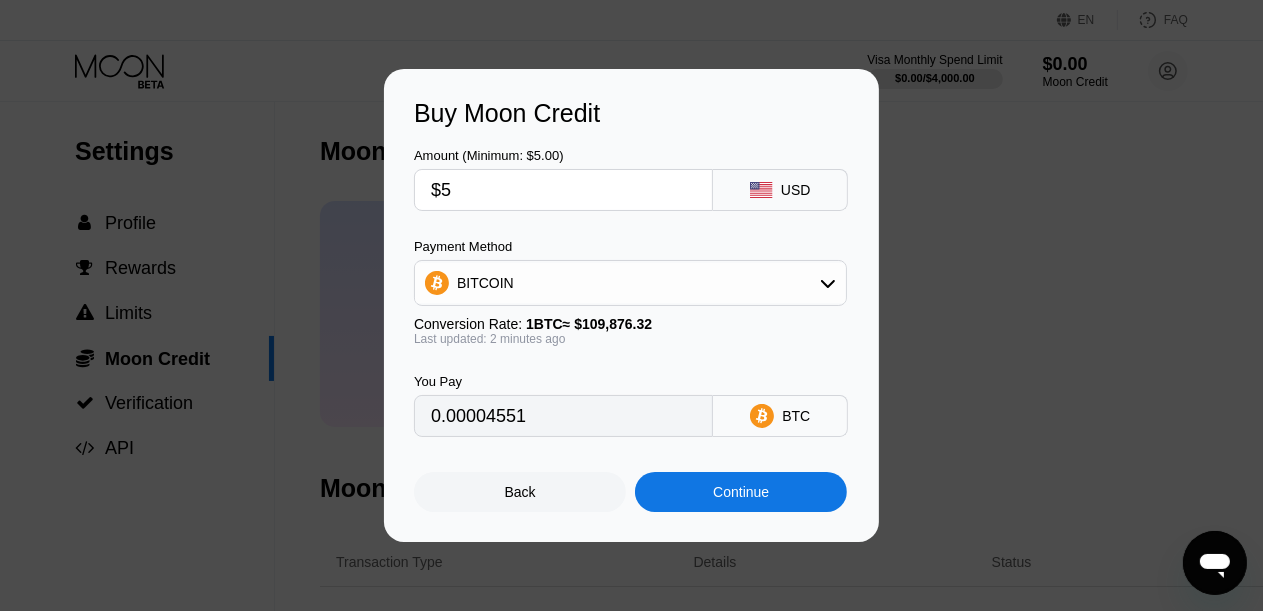 click on "Back" at bounding box center [520, 492] 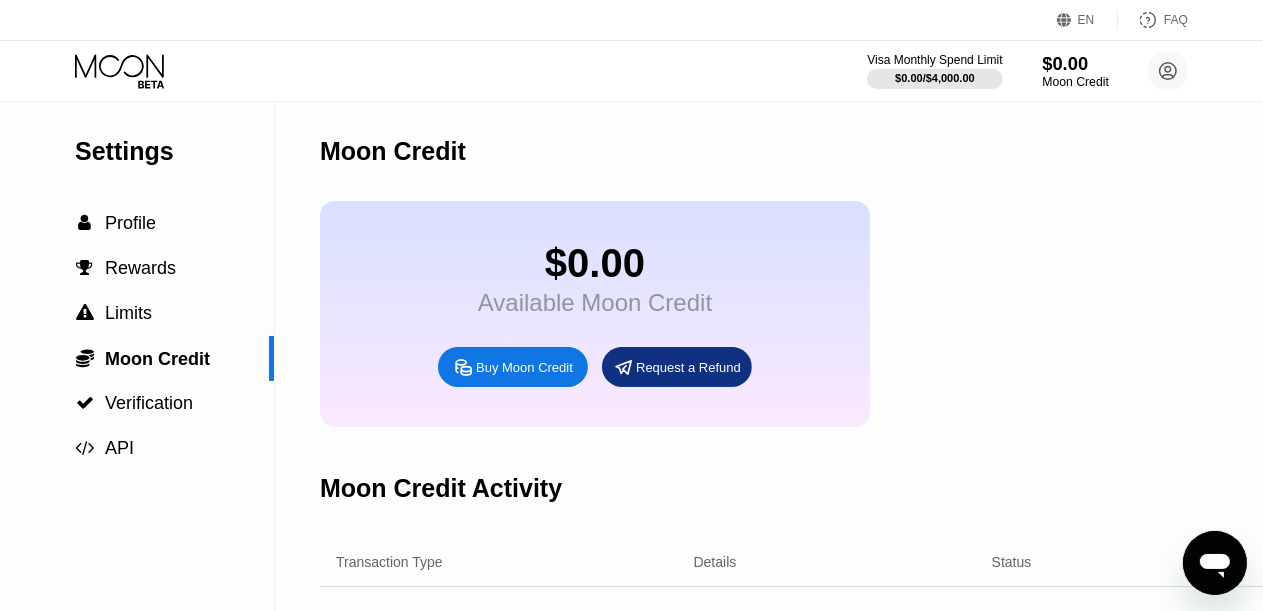 click on "Moon Credit" at bounding box center (1075, 82) 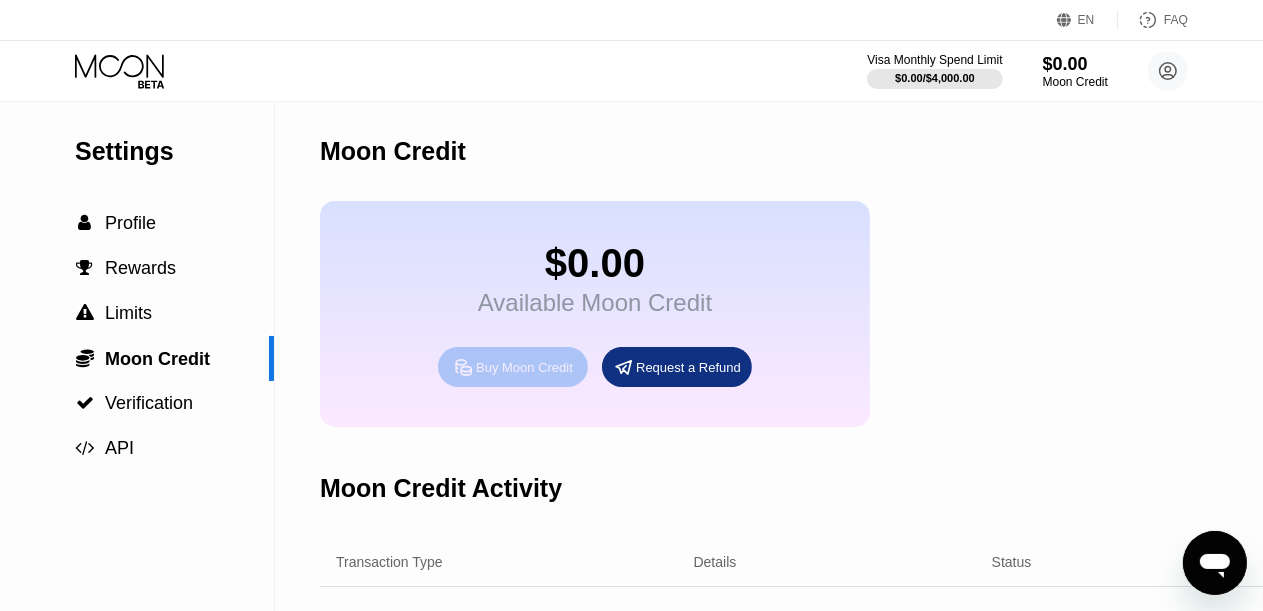 click on "Buy Moon Credit" at bounding box center [524, 367] 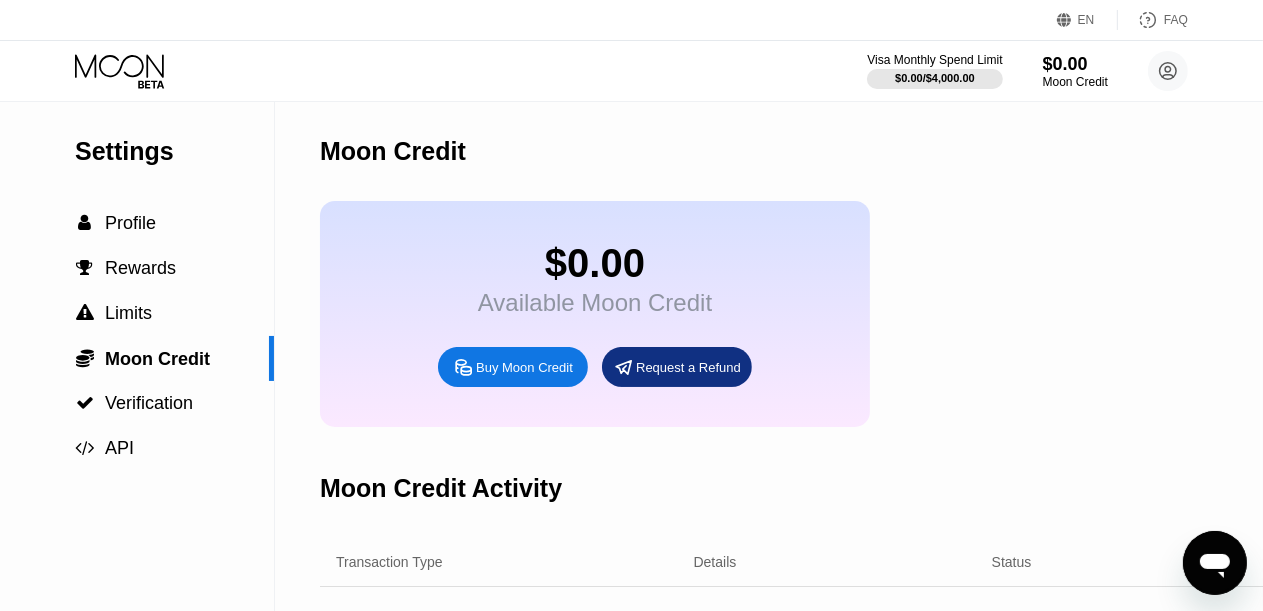 type on "0.00004551" 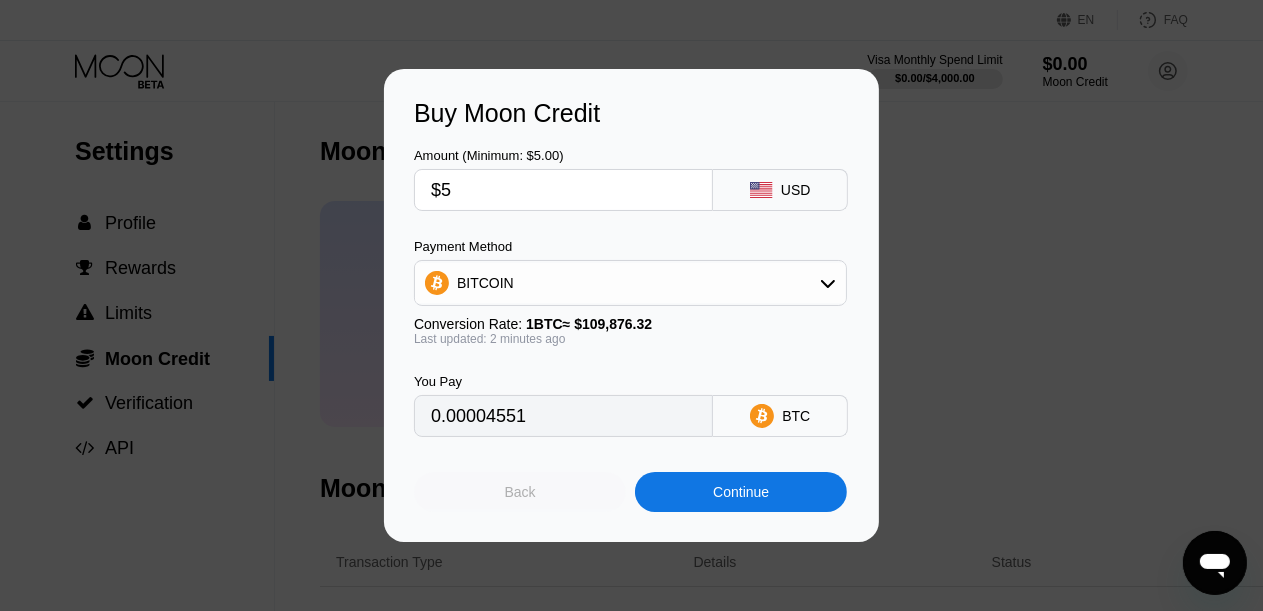 click on "Back" at bounding box center (520, 492) 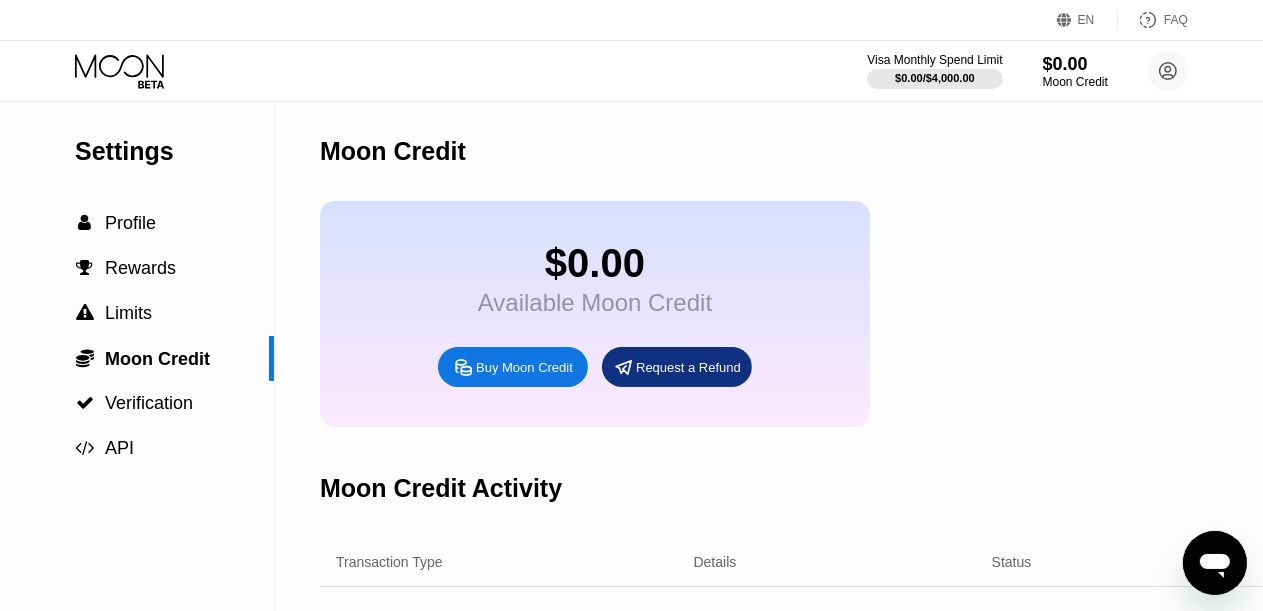 click on "$0.00 Available Moon Credit Buy Moon Credit Request a Refund" at bounding box center [842, 314] 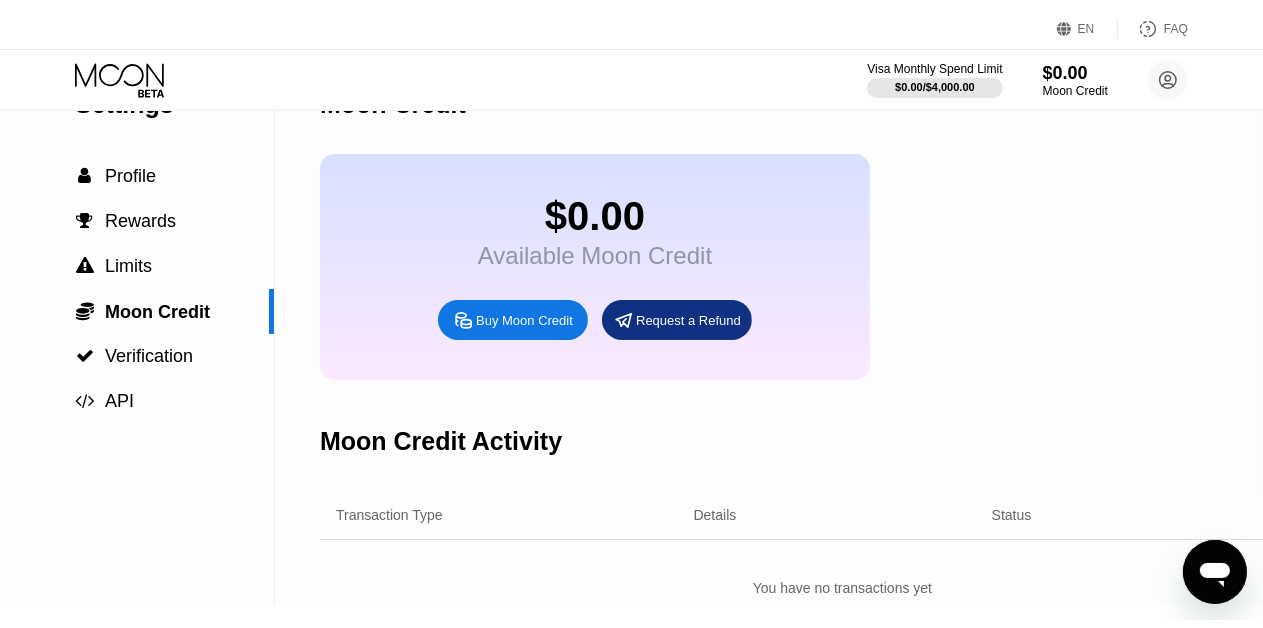 scroll, scrollTop: 0, scrollLeft: 0, axis: both 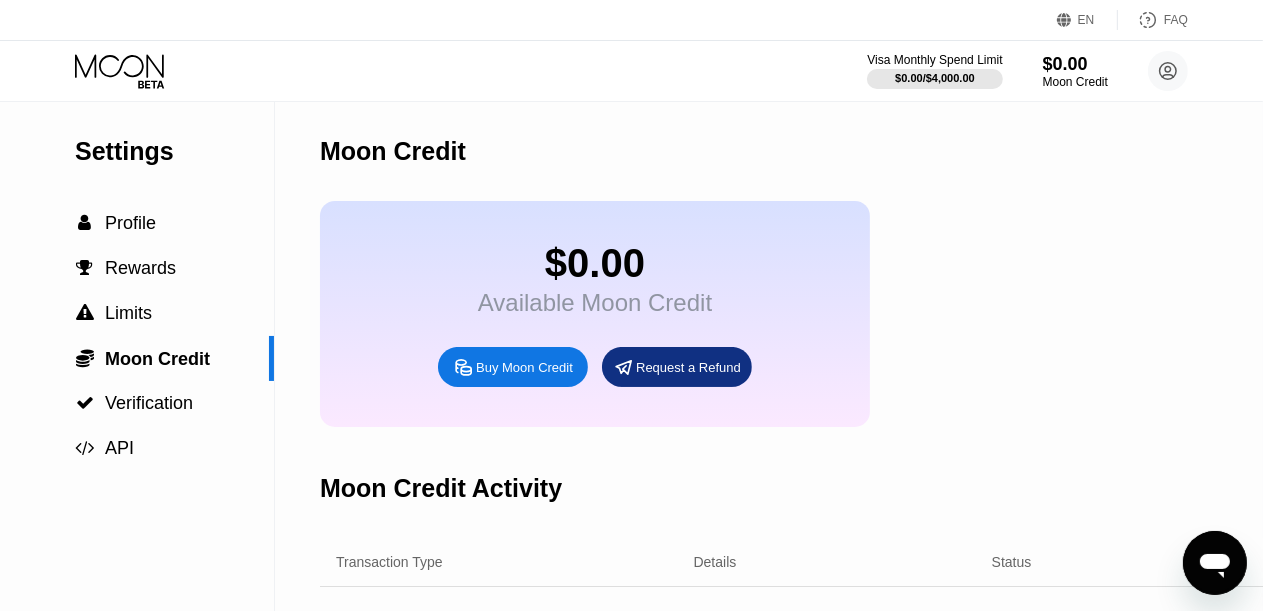 click 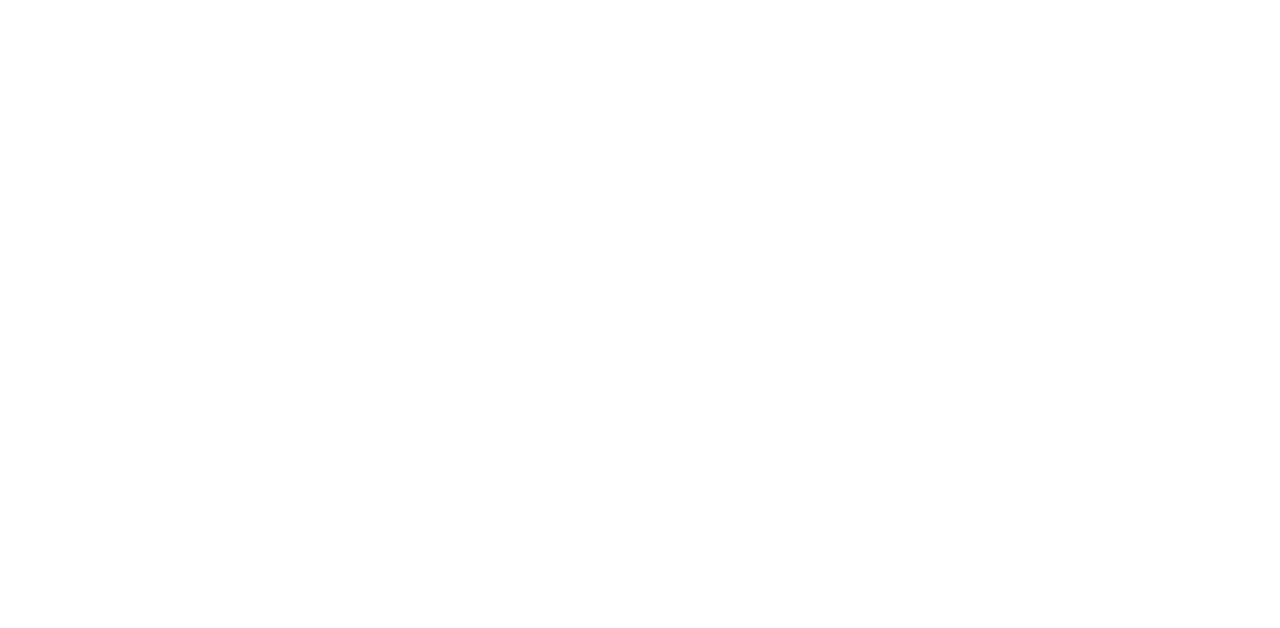 scroll, scrollTop: 0, scrollLeft: 0, axis: both 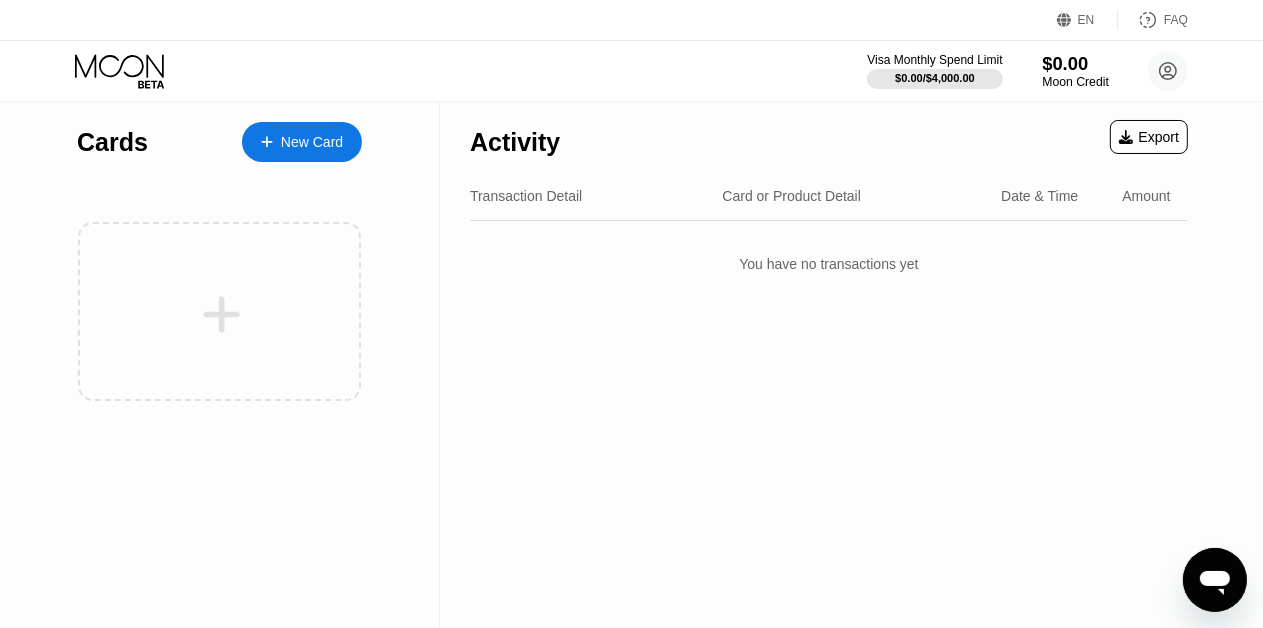 click on "$0.00" at bounding box center (1075, 63) 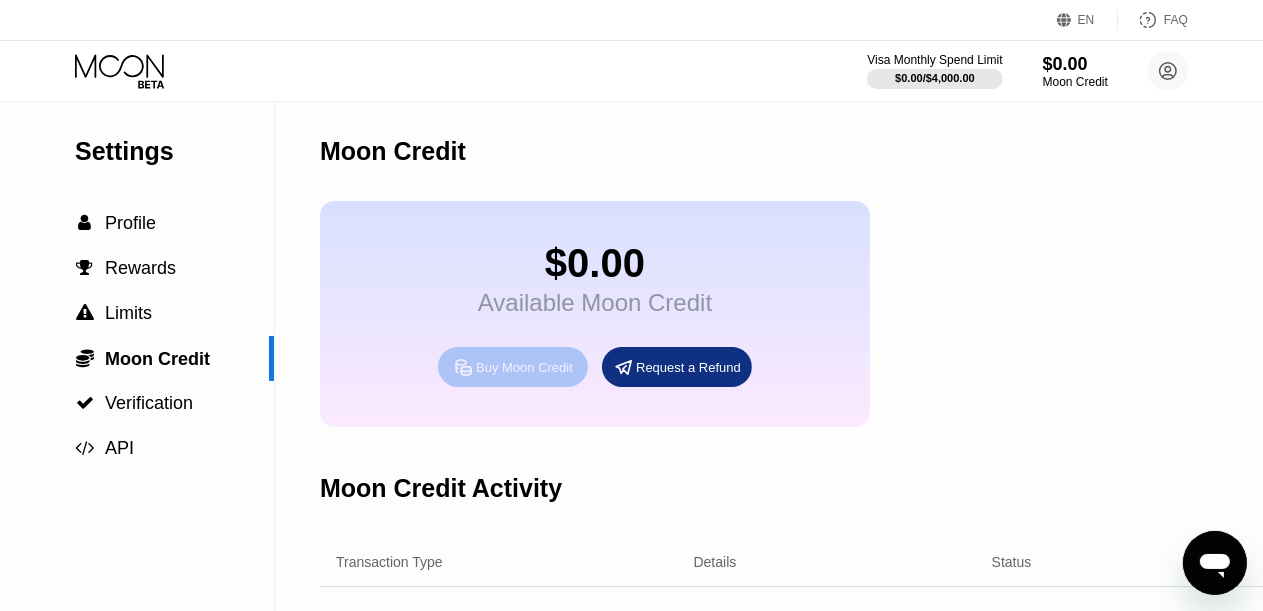 click on "Buy Moon Credit" at bounding box center (524, 367) 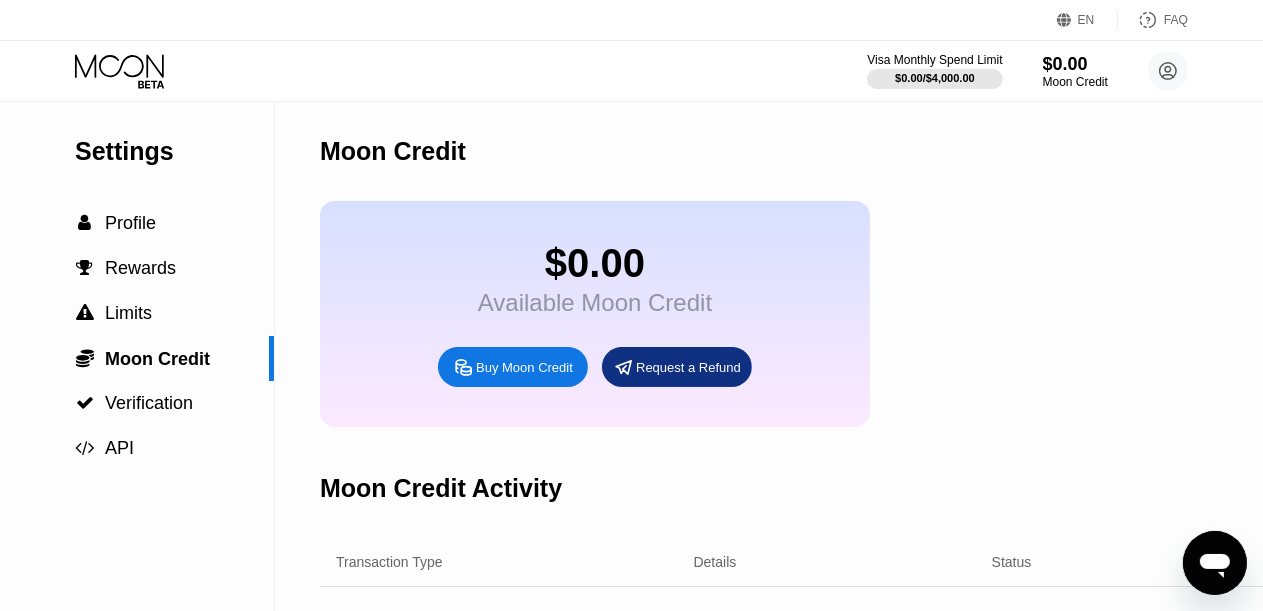 type on "0" 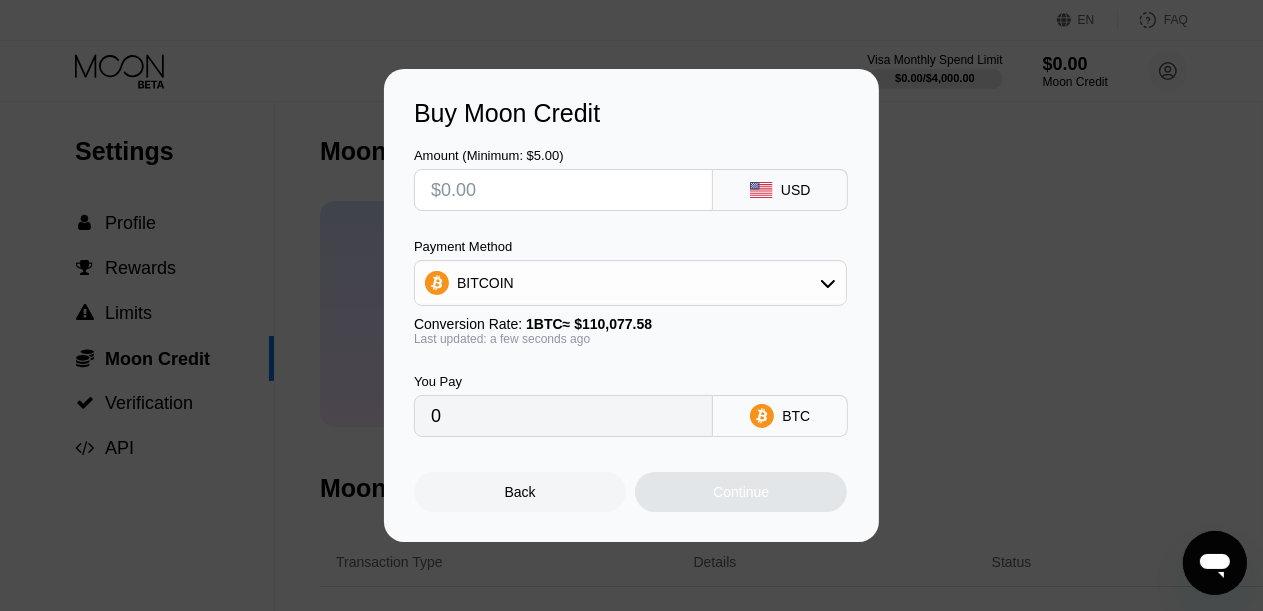 click at bounding box center (563, 190) 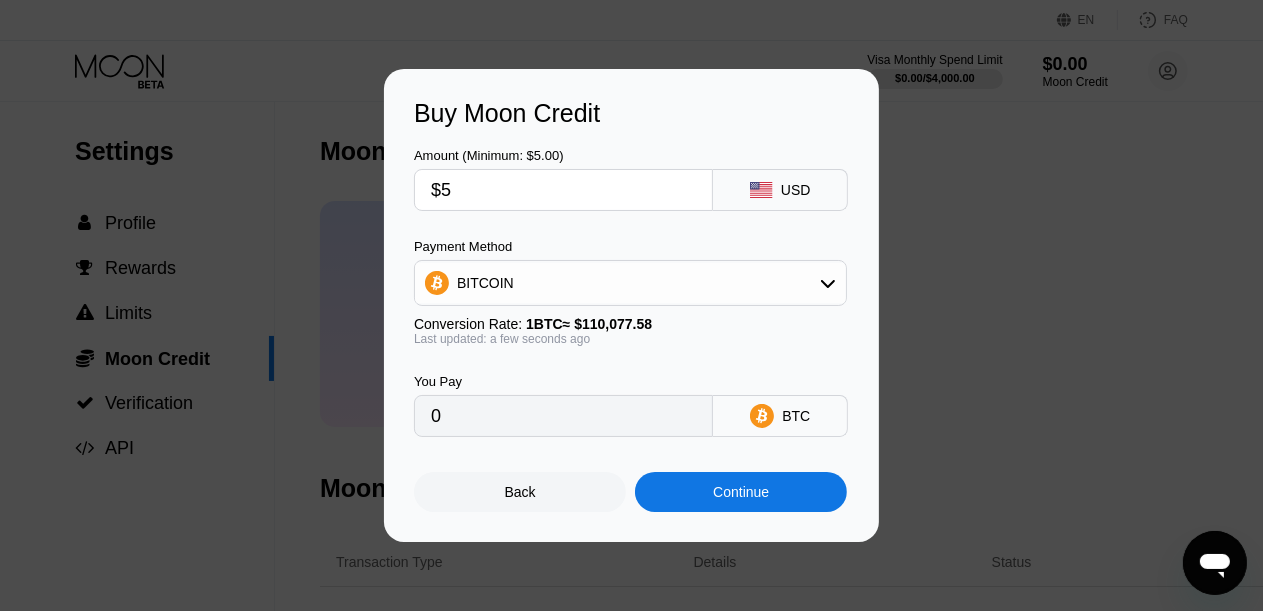 type on "0.00004543" 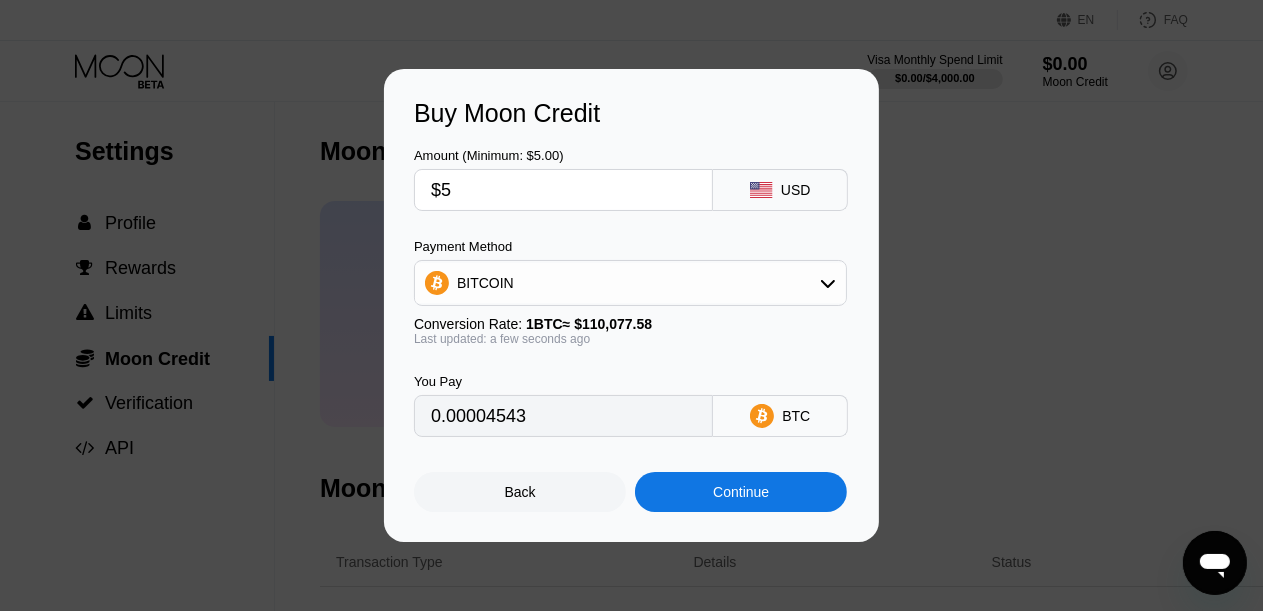 type on "$5" 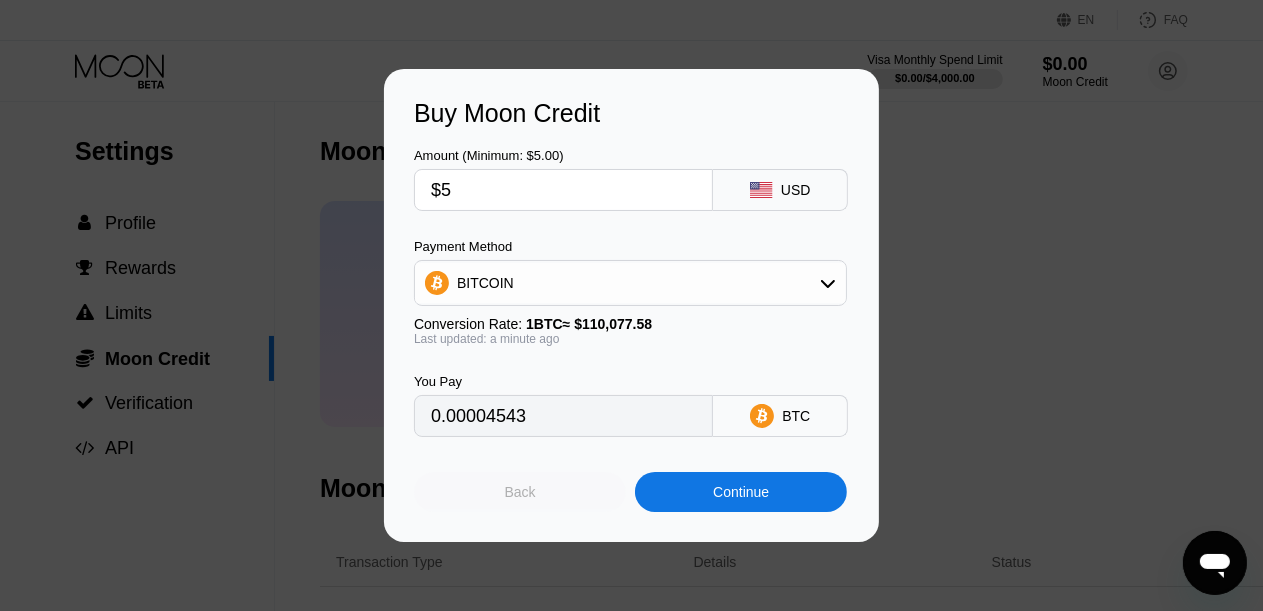 click on "Back" at bounding box center [520, 492] 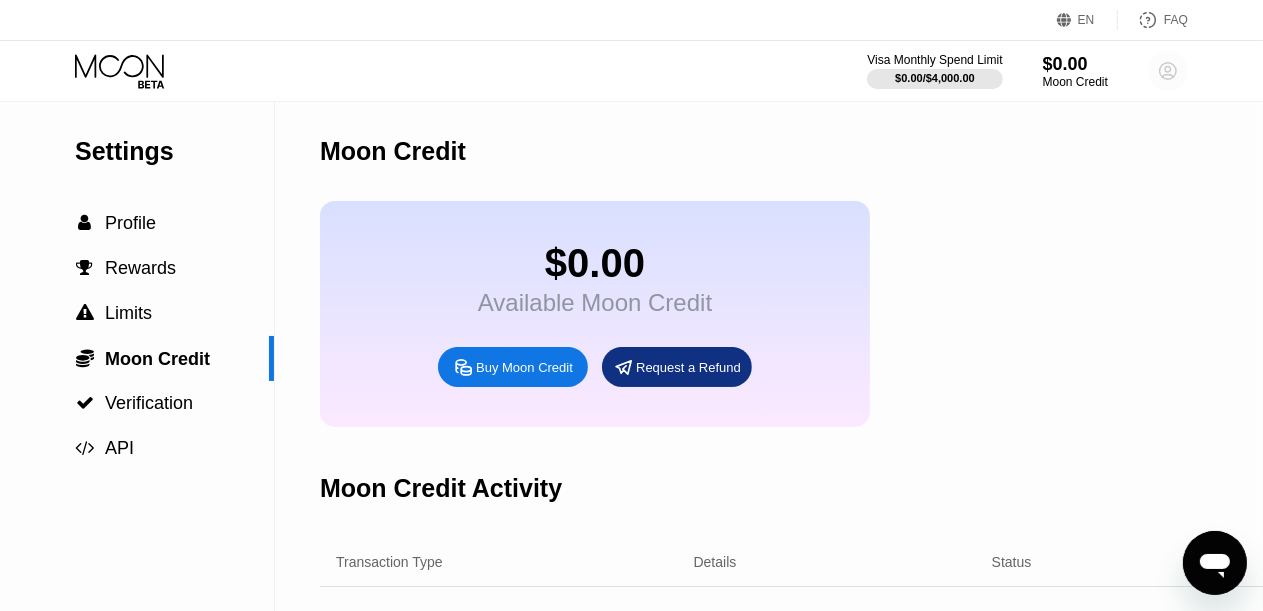 click 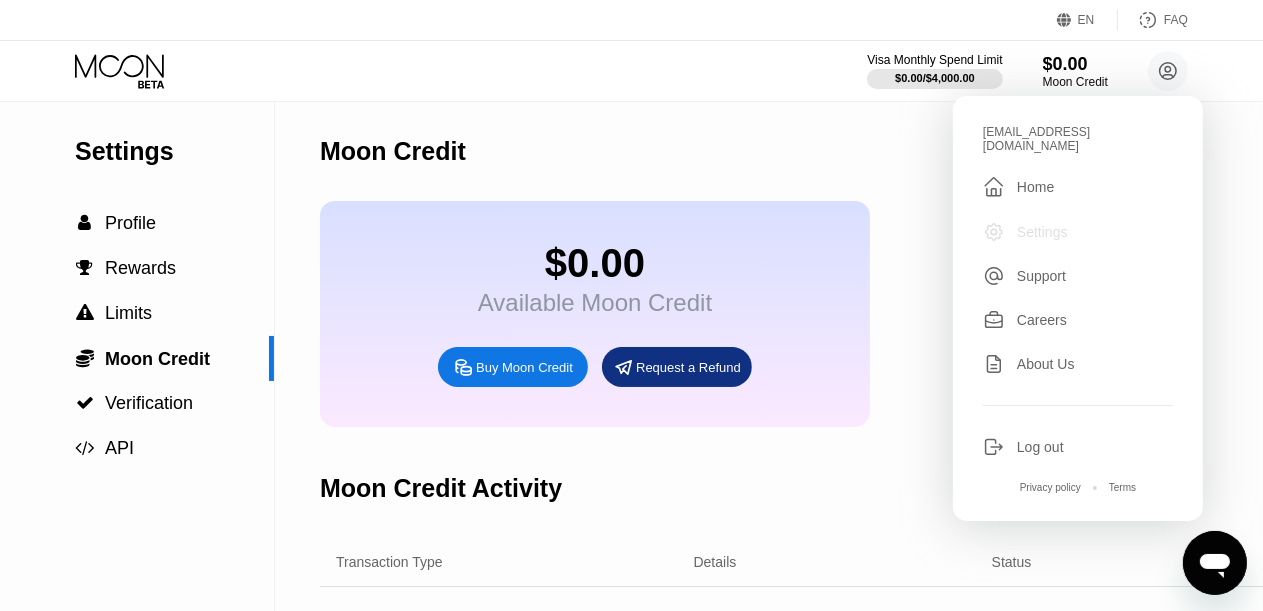 click on "Settings" at bounding box center (1042, 232) 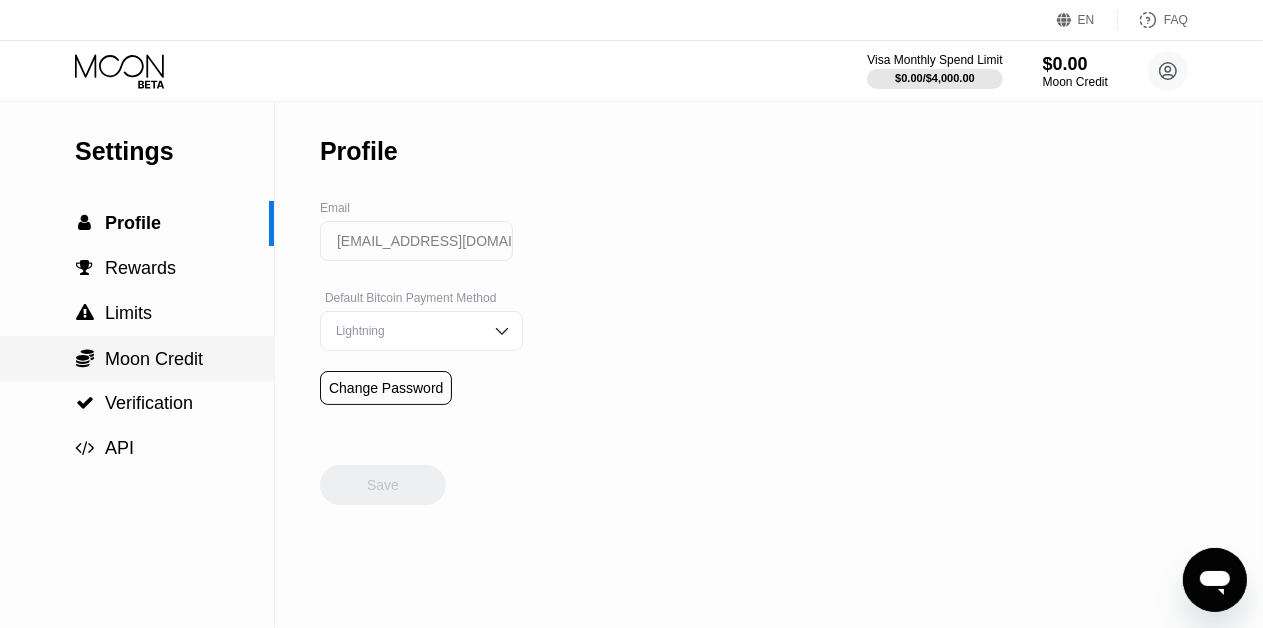click on "Moon Credit" at bounding box center [154, 359] 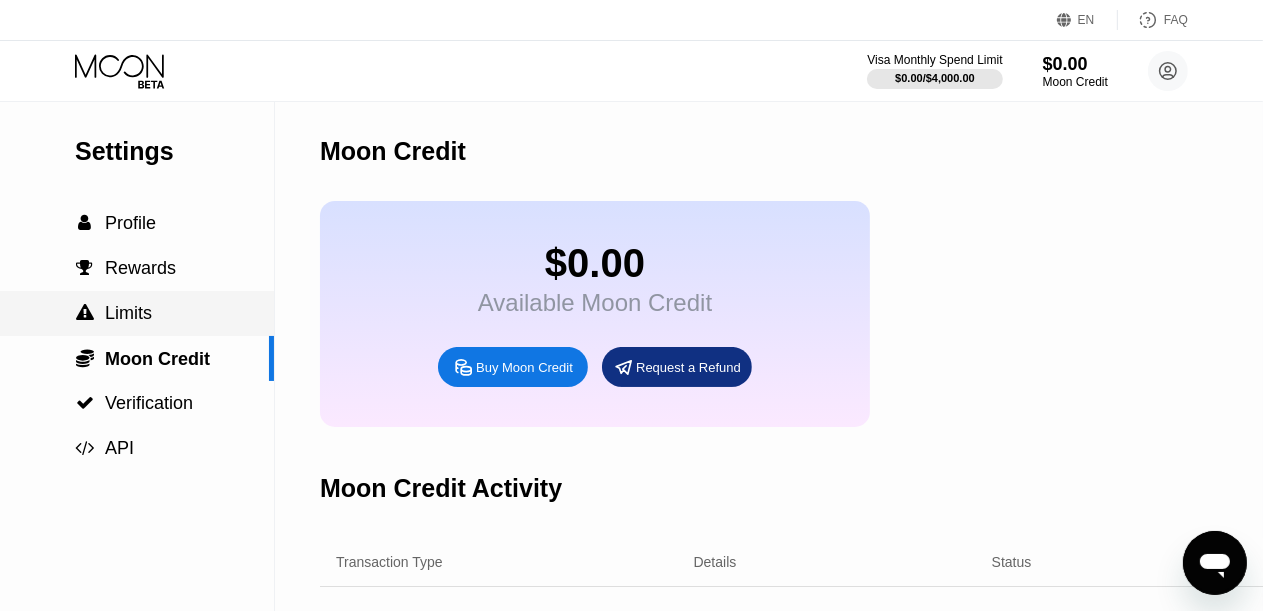 click on "Limits" at bounding box center [128, 313] 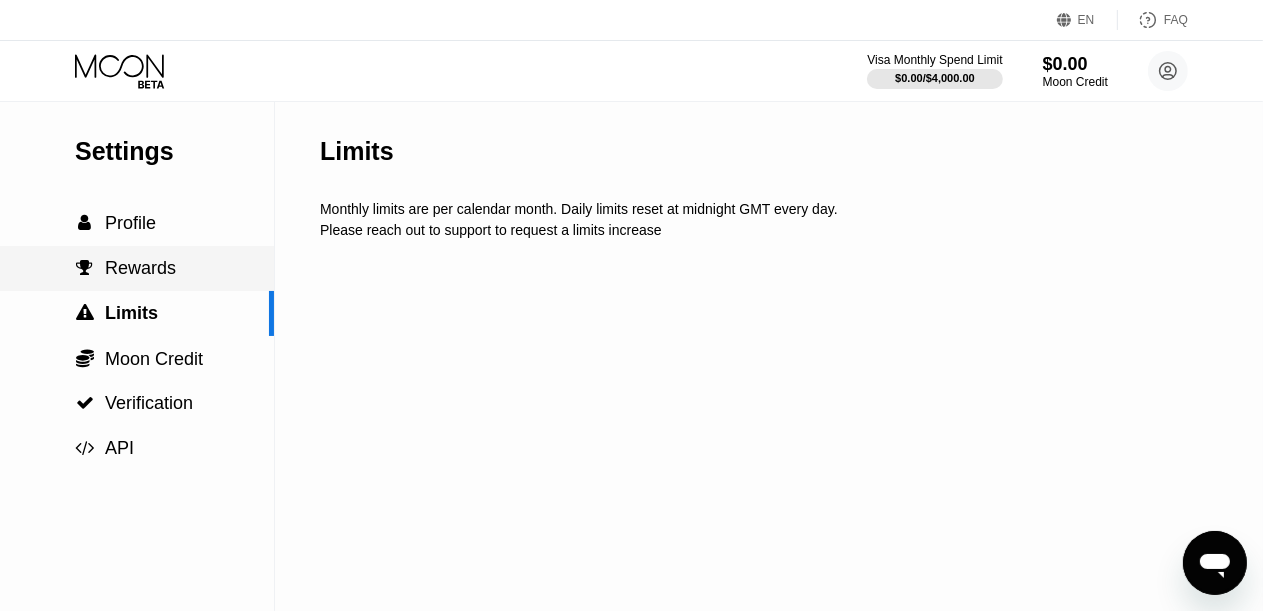 click on "Rewards" at bounding box center (140, 268) 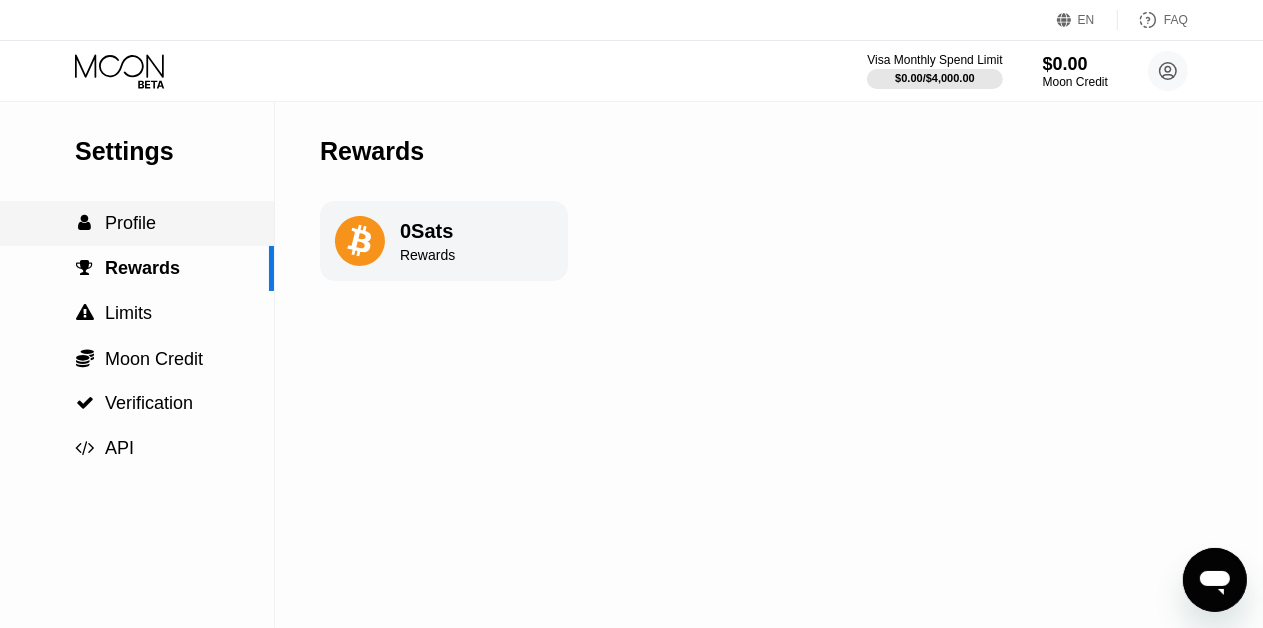 click on " Profile" at bounding box center (137, 223) 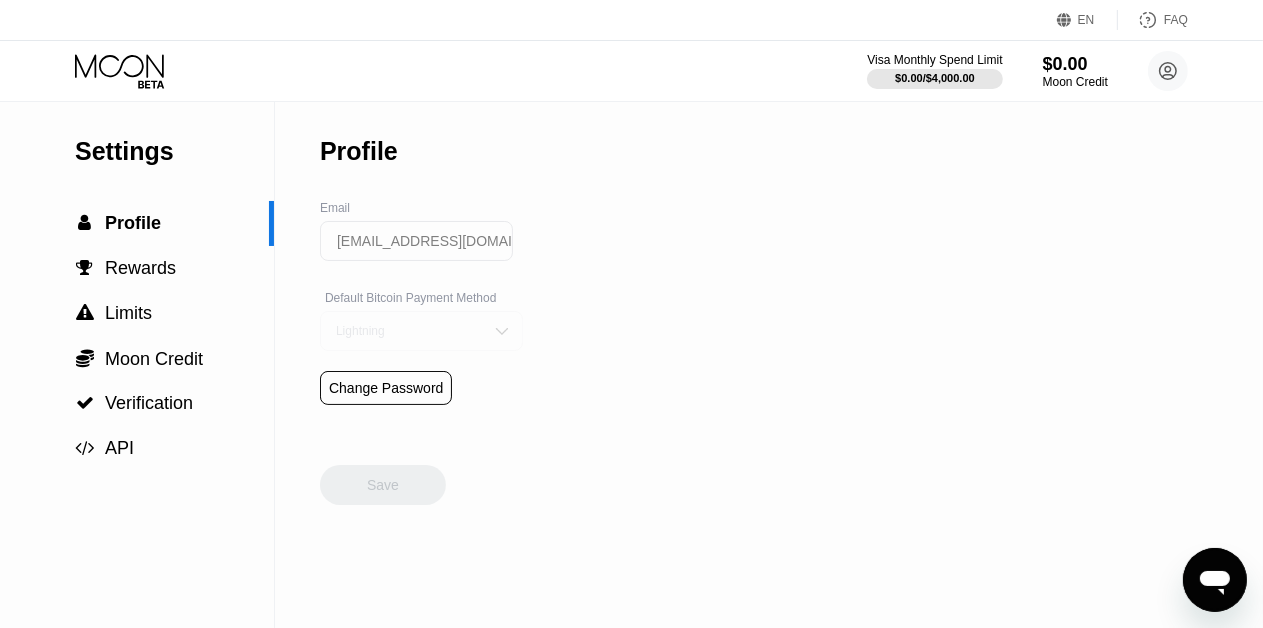 click on "Lightning" at bounding box center [406, 331] 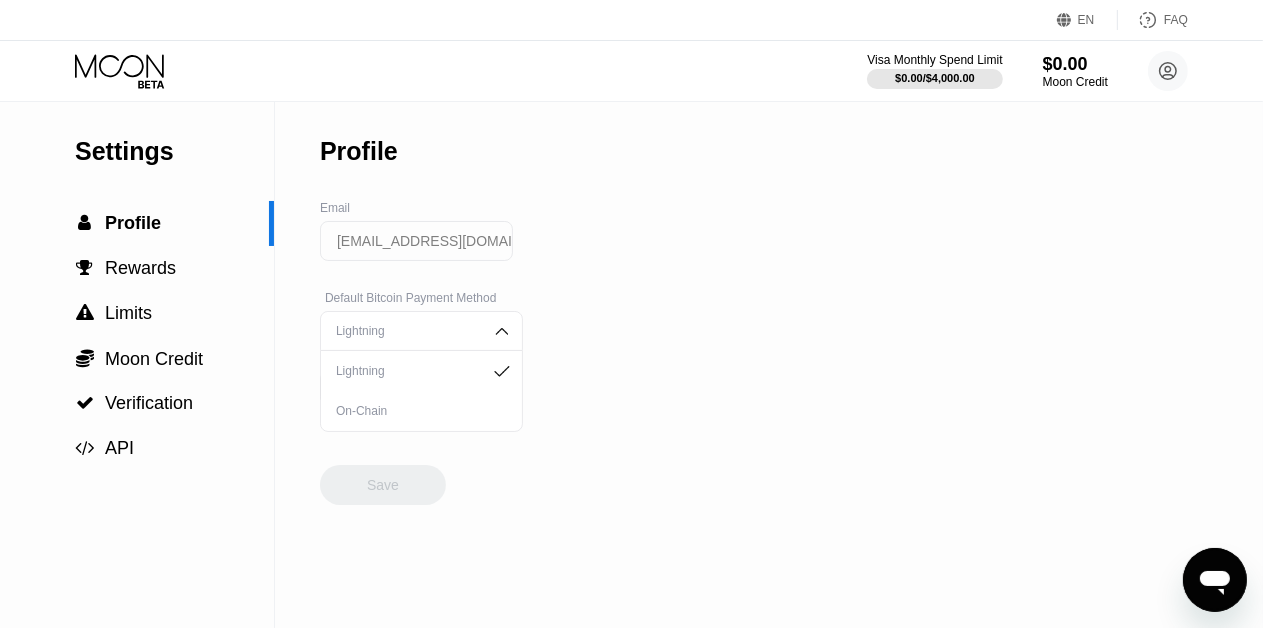 click on "On-Chain" at bounding box center [421, 411] 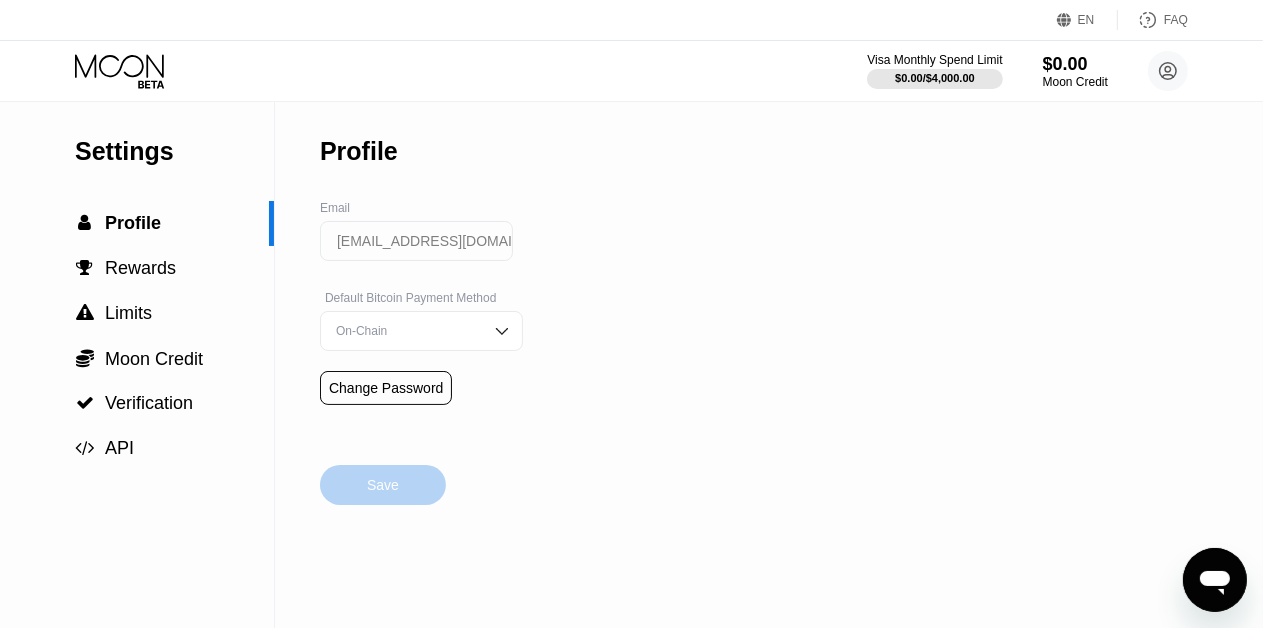 click on "Save" at bounding box center (383, 485) 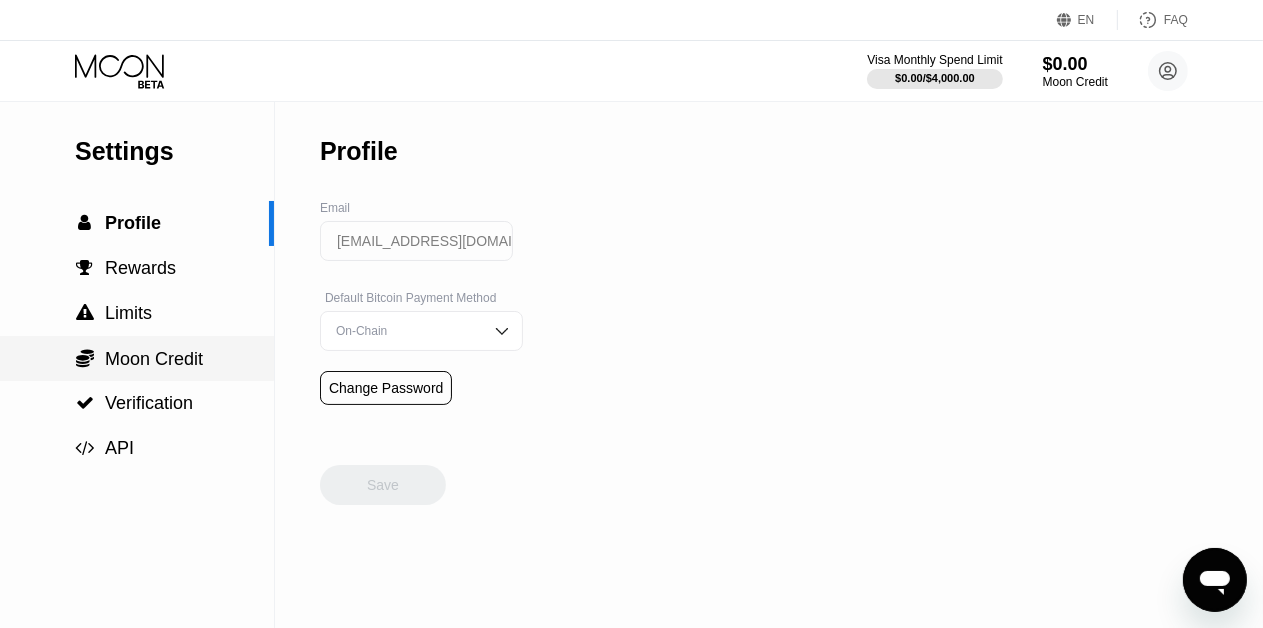 click on "Moon Credit" at bounding box center [154, 359] 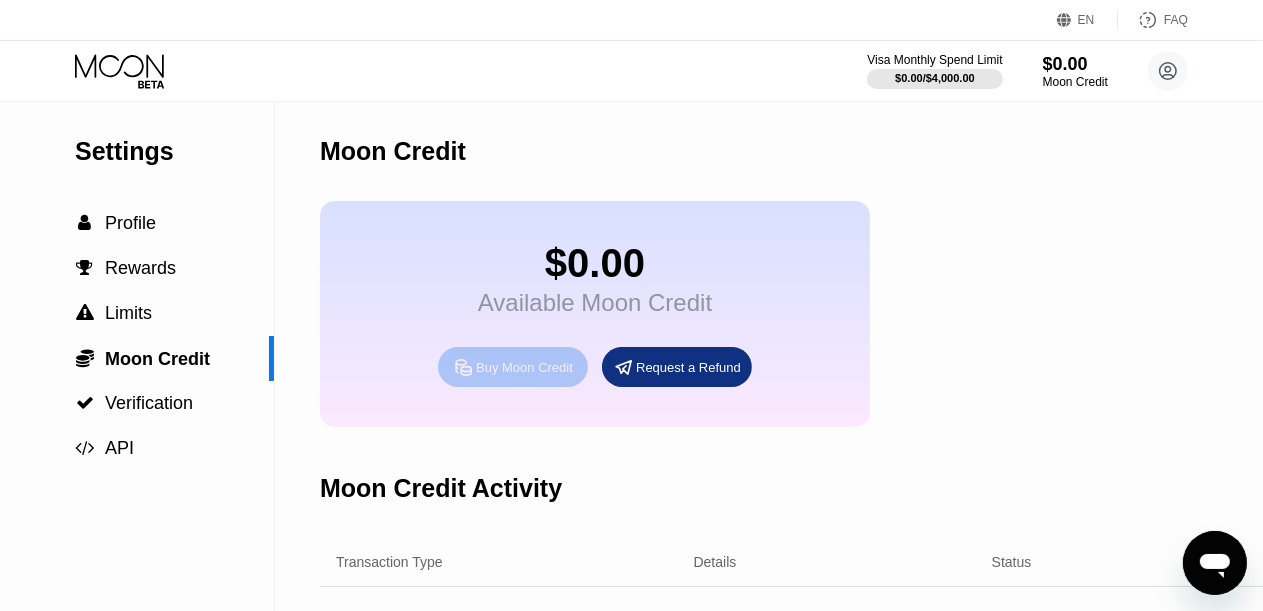 click on "Buy Moon Credit" at bounding box center (524, 367) 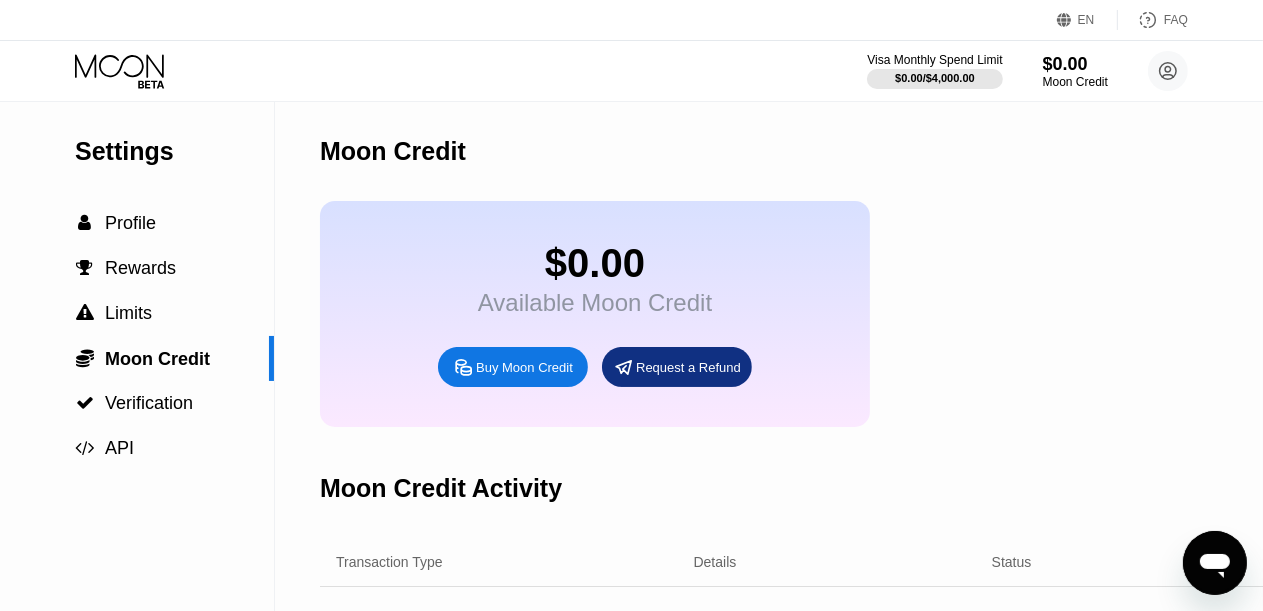type on "0.00004543" 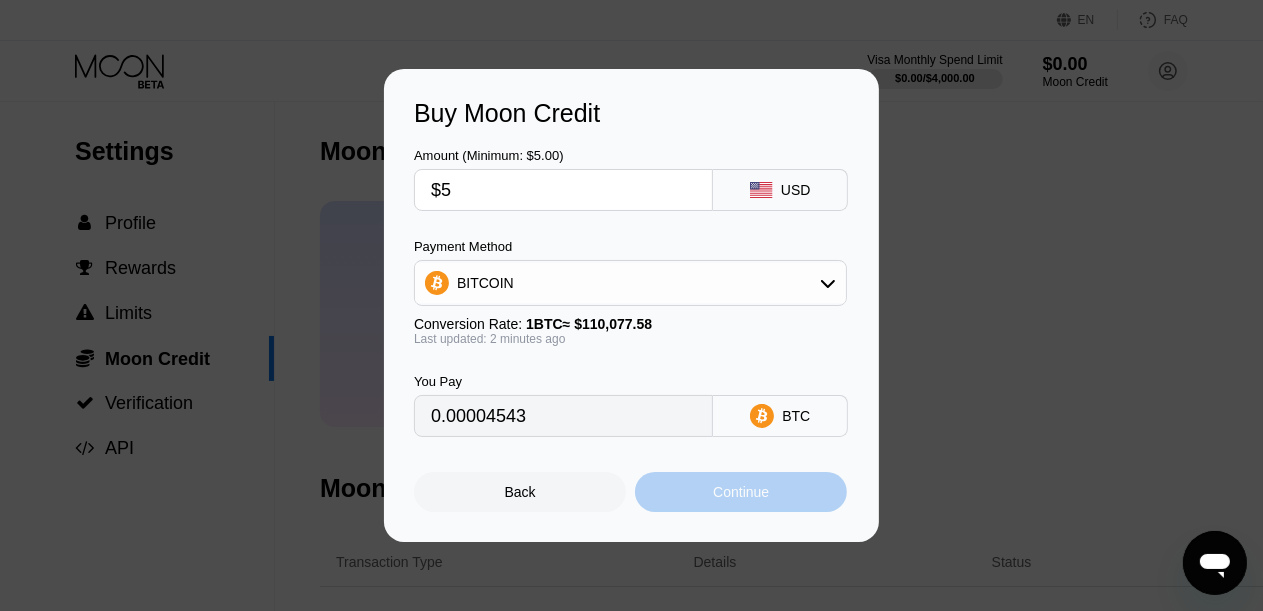 click on "Continue" at bounding box center (741, 492) 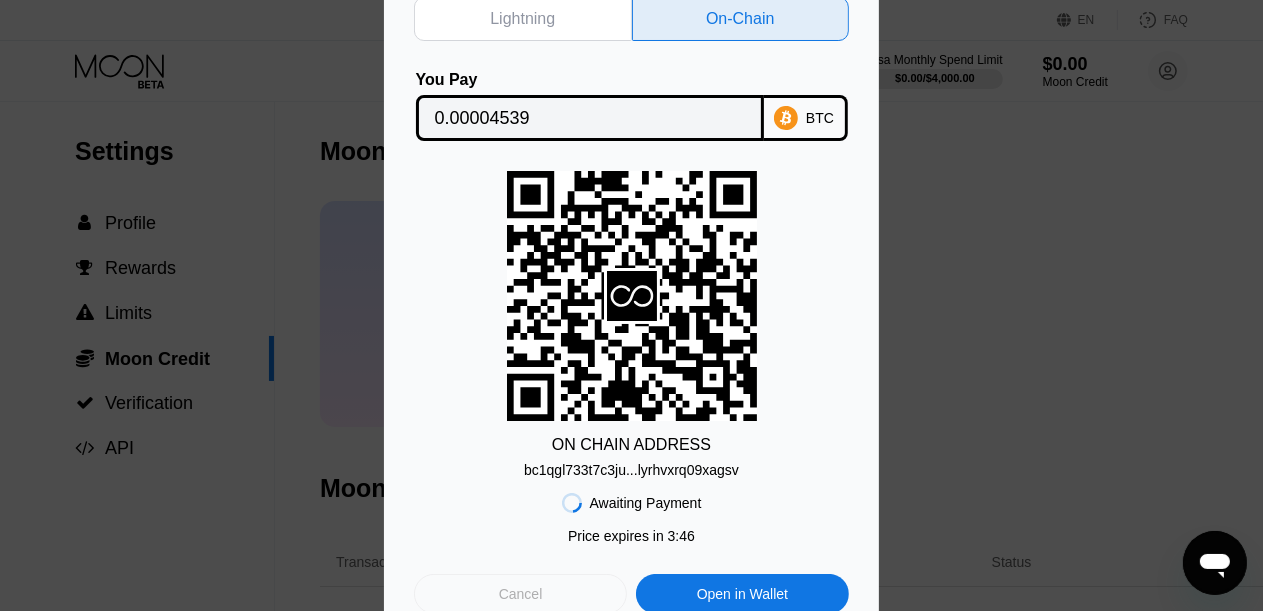 click on "Cancel" at bounding box center [520, 594] 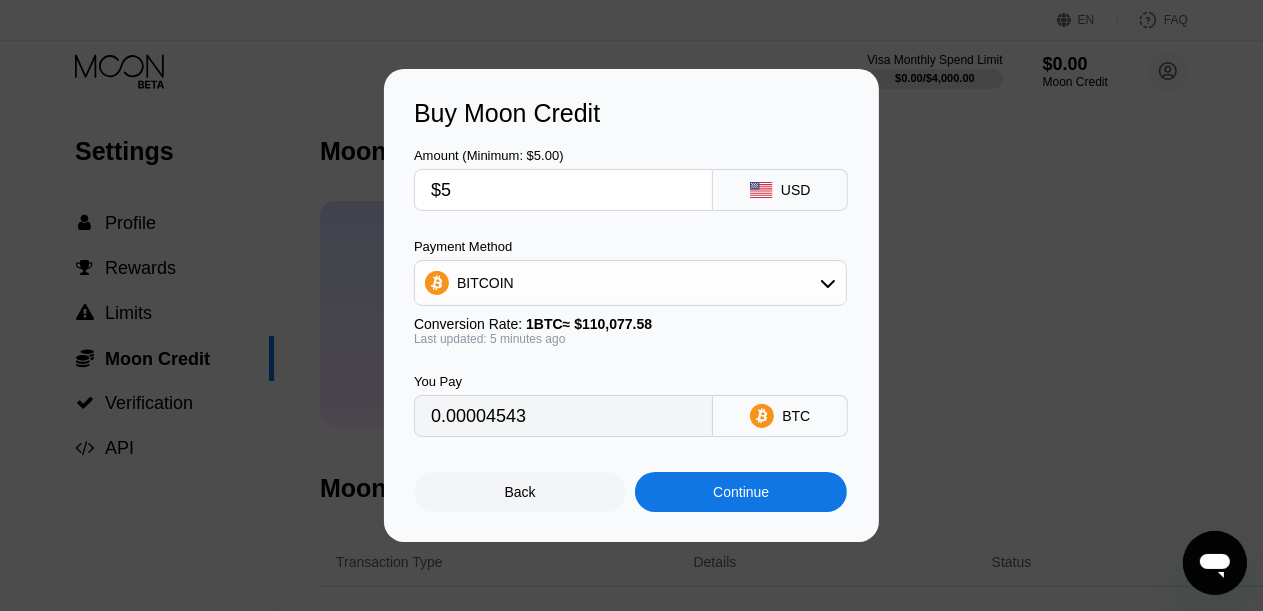 type on "0.00004538" 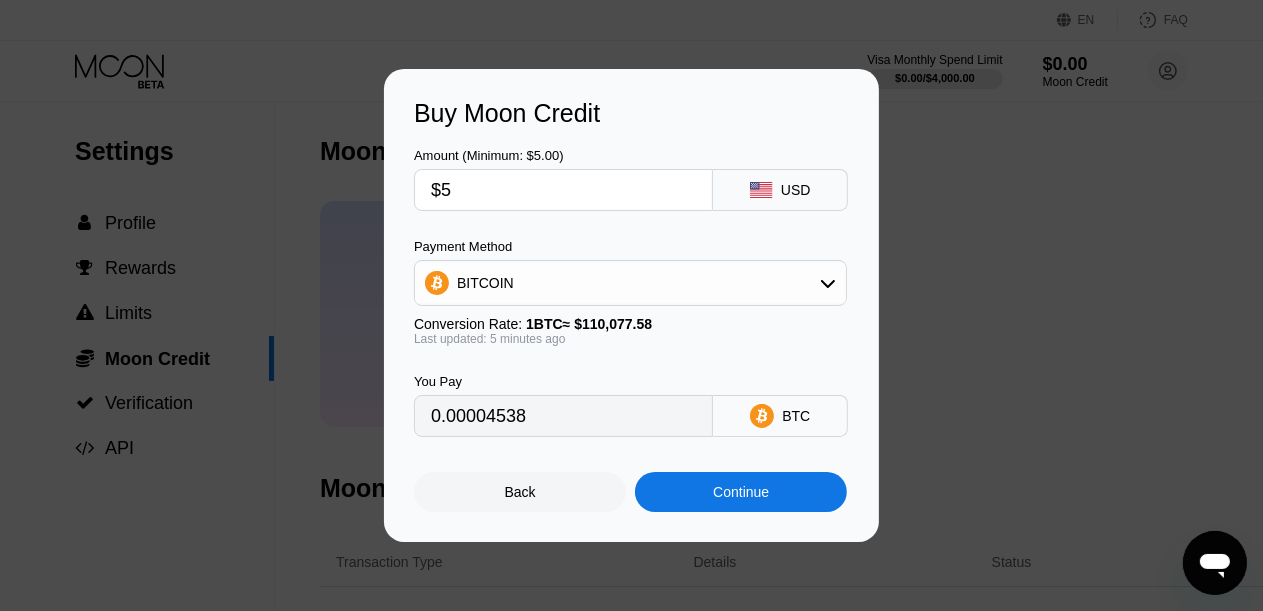 click on "Back" at bounding box center (520, 492) 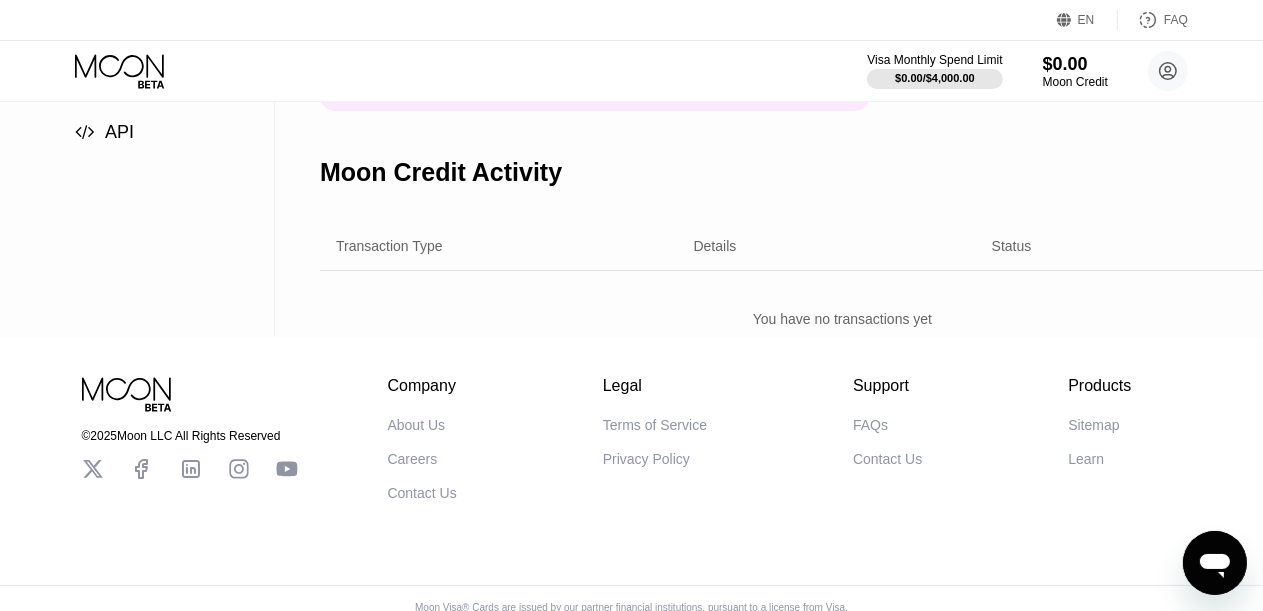 scroll, scrollTop: 0, scrollLeft: 0, axis: both 